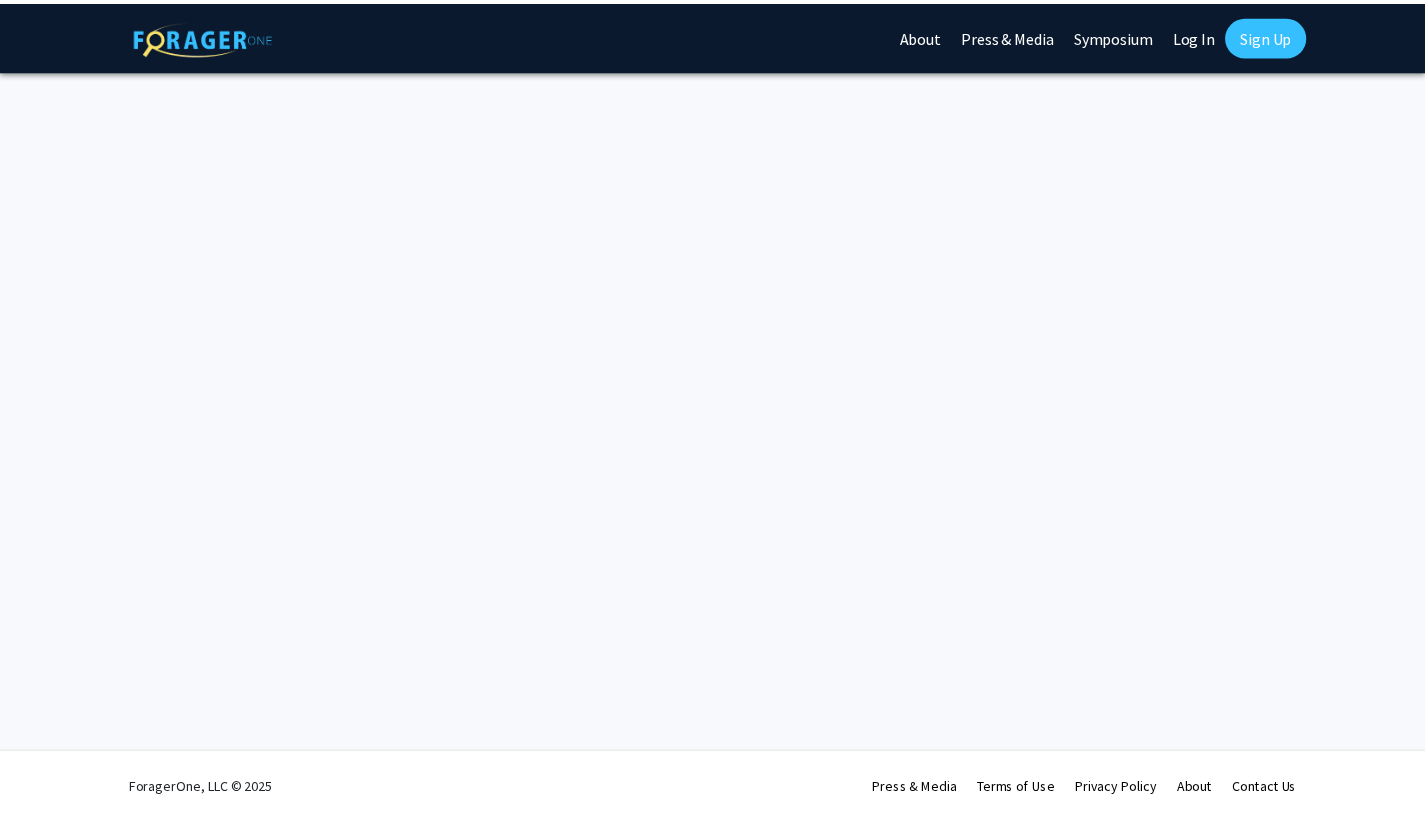 scroll, scrollTop: 0, scrollLeft: 0, axis: both 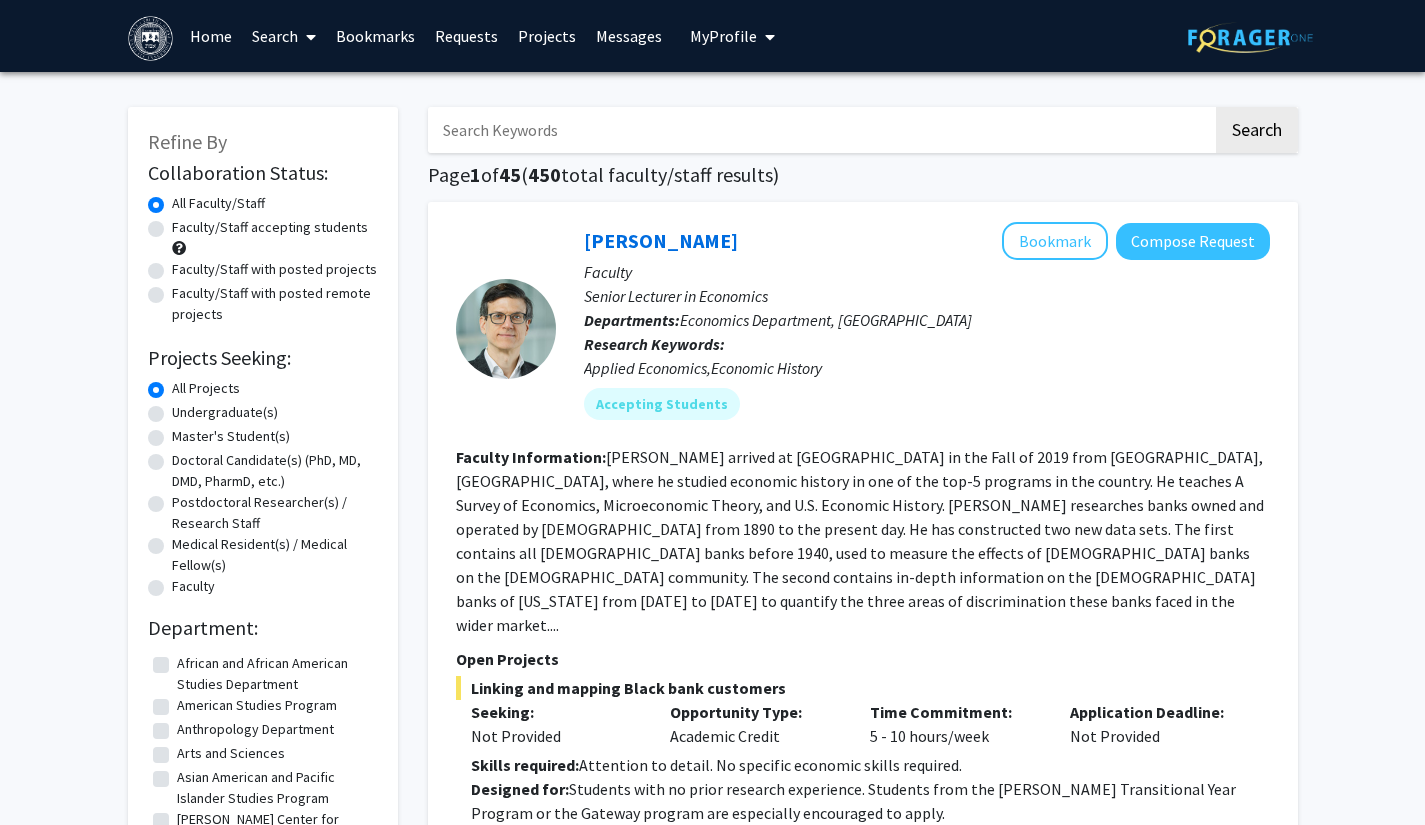 click on "Faculty/Staff accepting students" 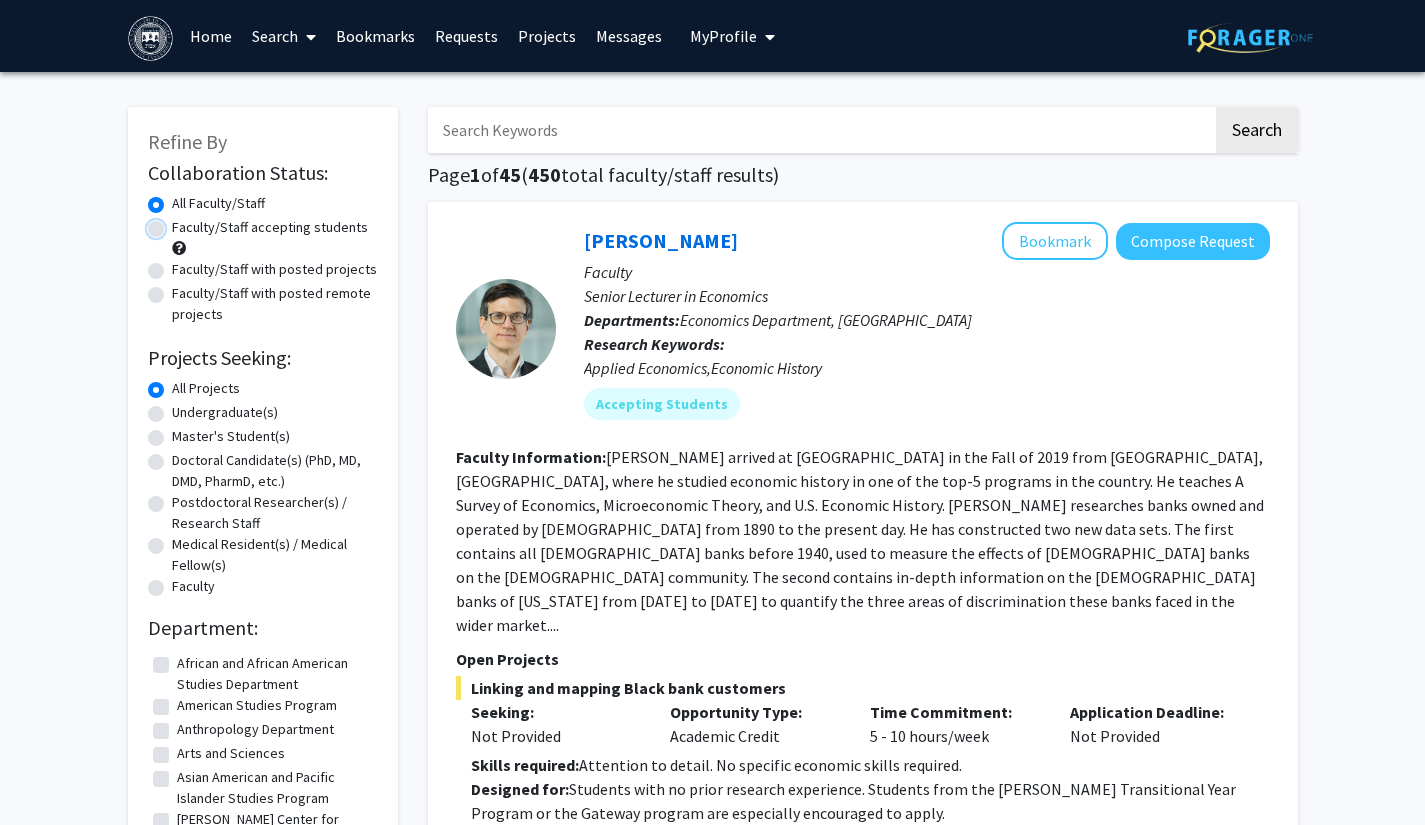 click on "Faculty/Staff accepting students" at bounding box center (178, 223) 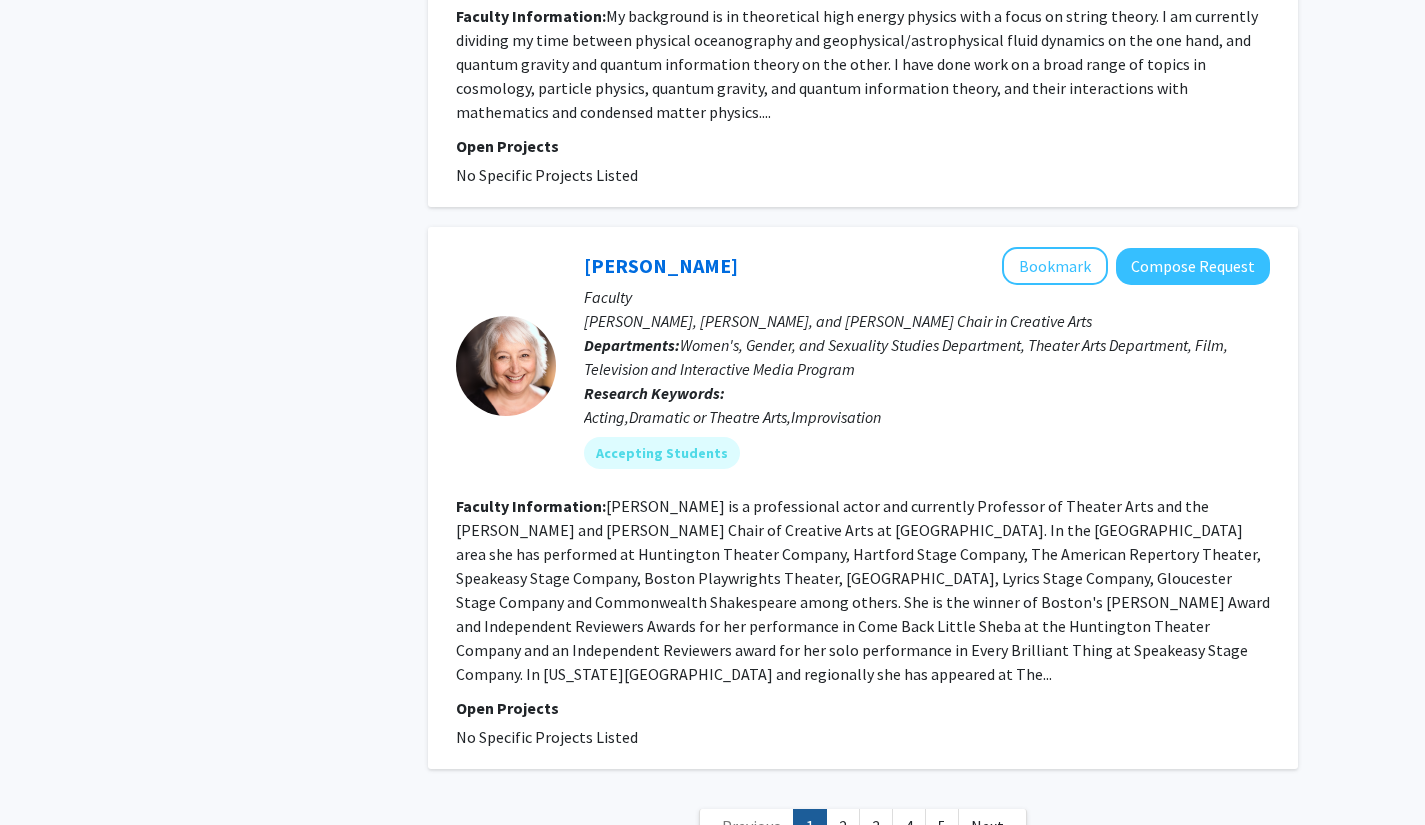 scroll, scrollTop: 5928, scrollLeft: 0, axis: vertical 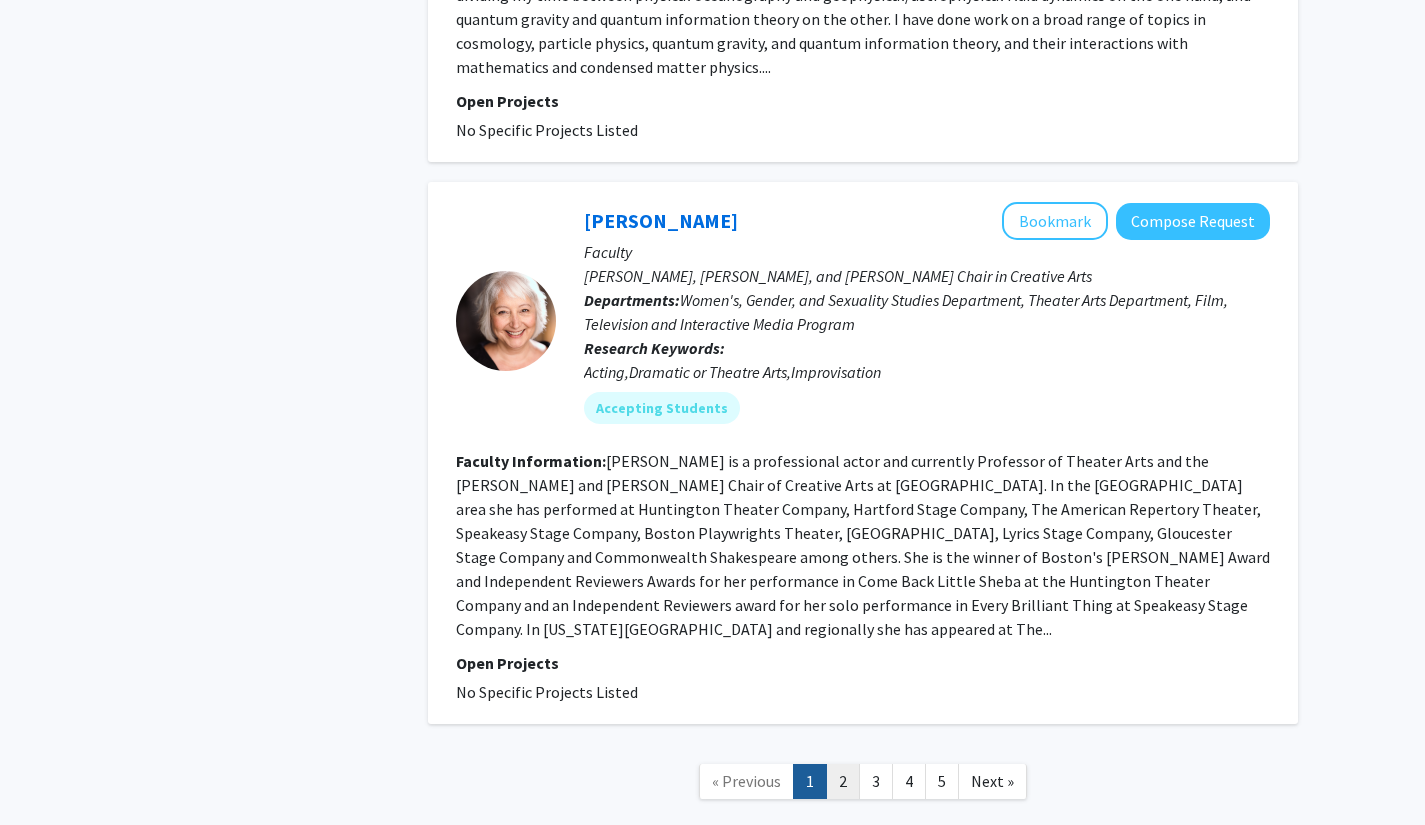click on "2" 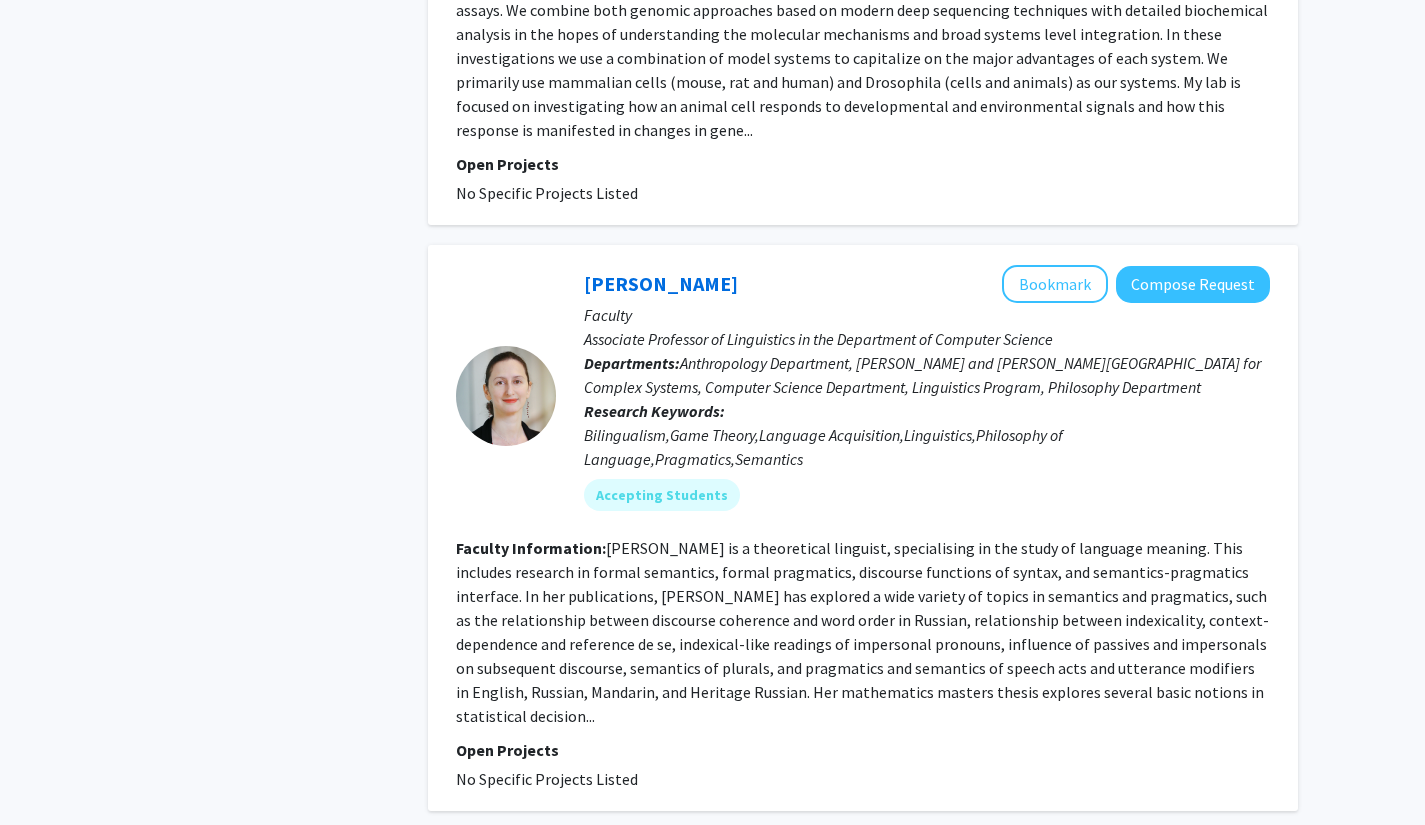 scroll, scrollTop: 3142, scrollLeft: 0, axis: vertical 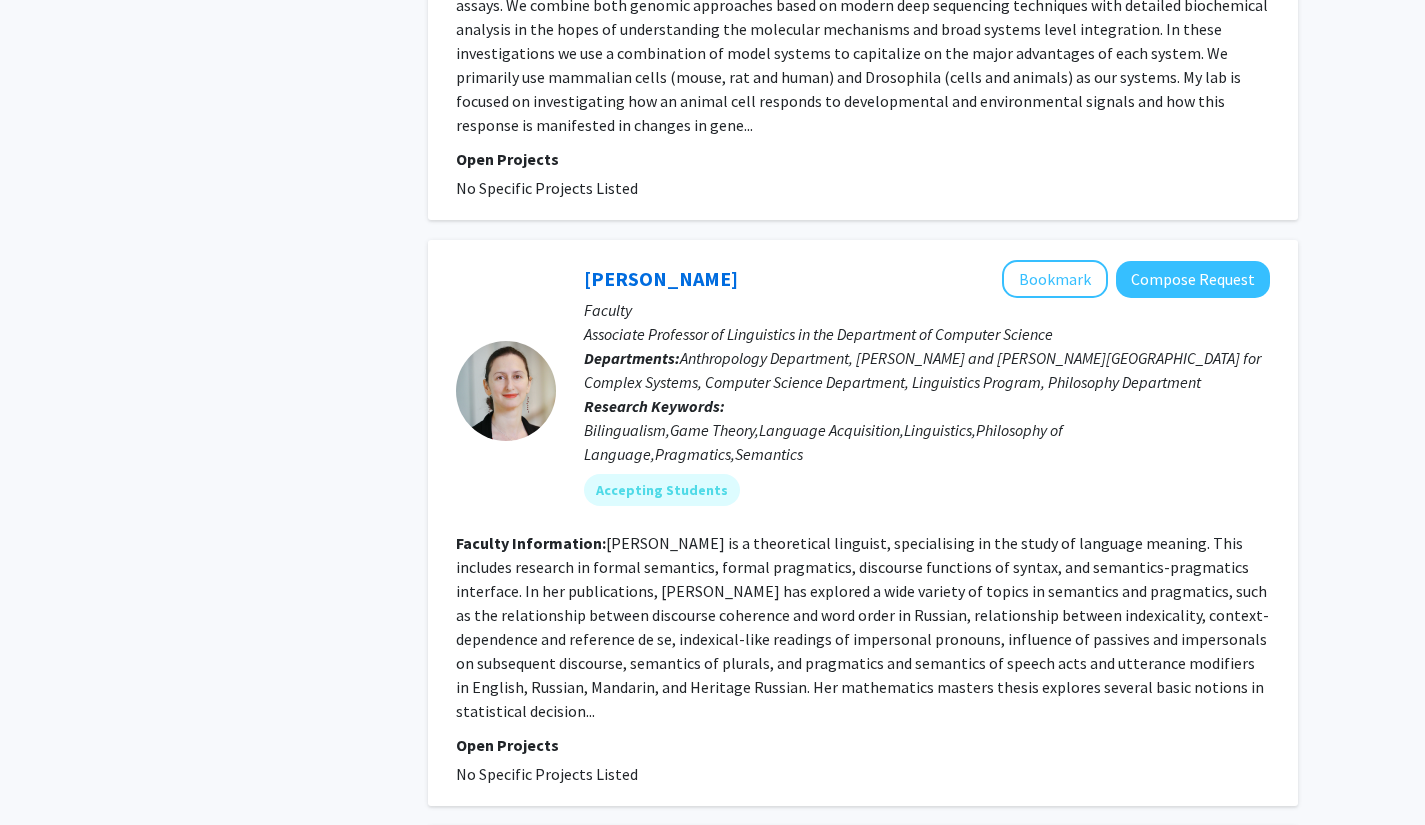 click on "Faculty Information:  Sophia Malamud is a theoretical linguist, specialising in the study of language meaning. This includes research in formal semantics, formal pragmatics, discourse functions of syntax, and semantics-pragmatics interface. In her publications, Sophia has explored a wide variety of topics in semantics and pragmatics, such as the relationship between discourse coherence and word order in Russian, relationship between indexicality, context-dependence and reference de se, indexical-like readings of impersonal pronouns, influence of passives and impersonals on subsequent discourse, semantics of plurals, and pragmatics and semantics of speech acts and utterance modifiers in English, Russian, Mandarin, and Heritage Russian. Her mathematics masters thesis explores several basic notions in statistical decision..." 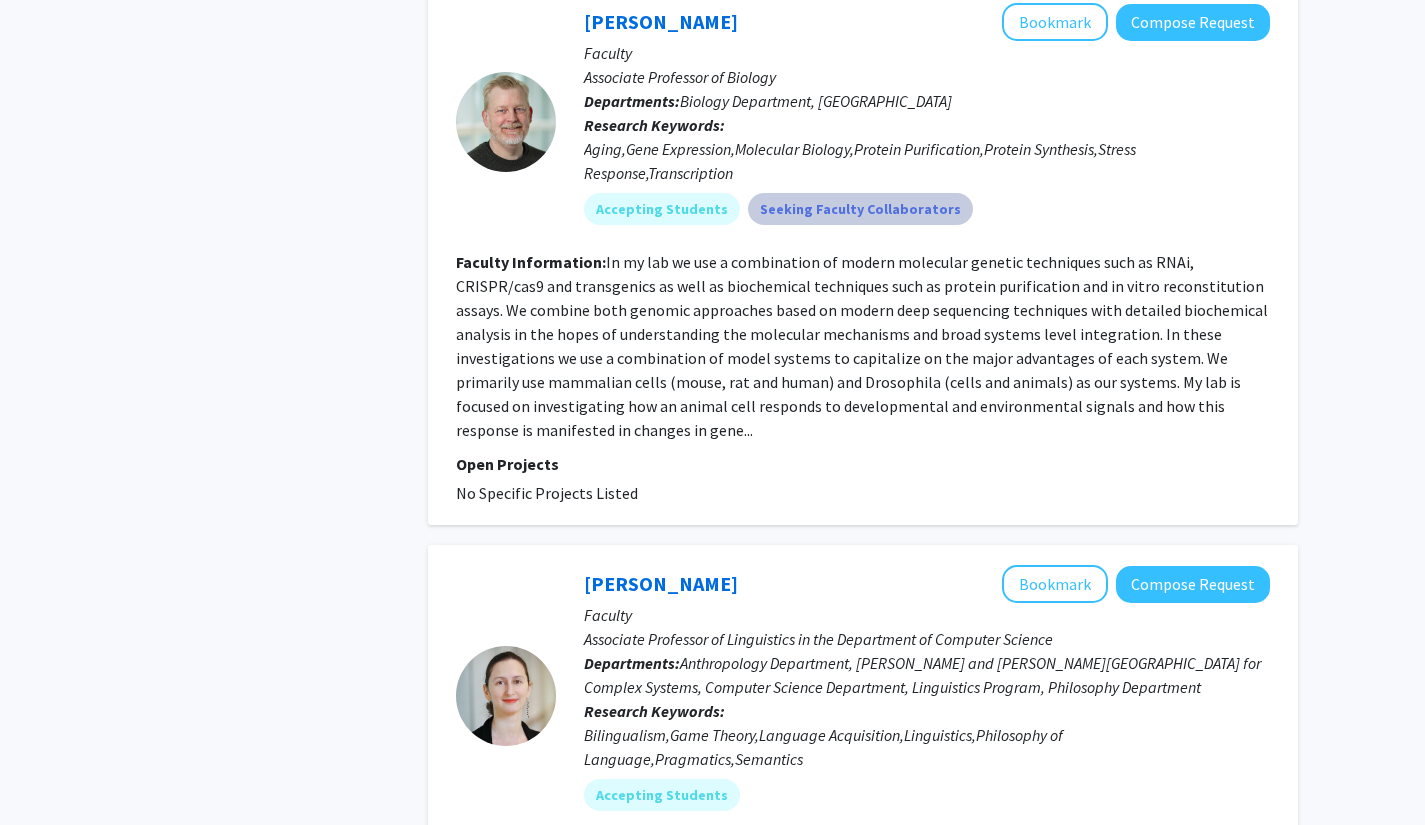 scroll, scrollTop: 2839, scrollLeft: 0, axis: vertical 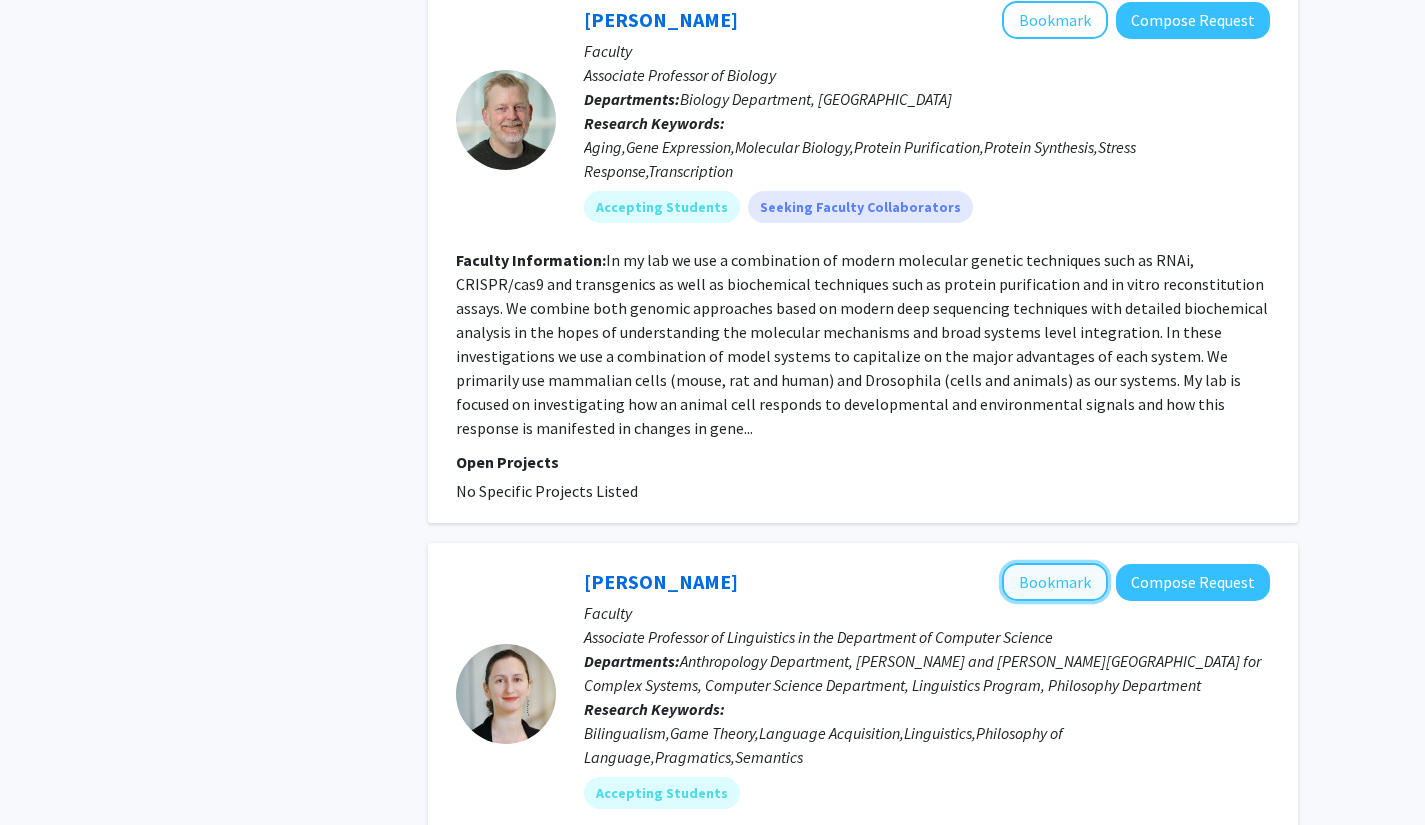 click on "Bookmark" 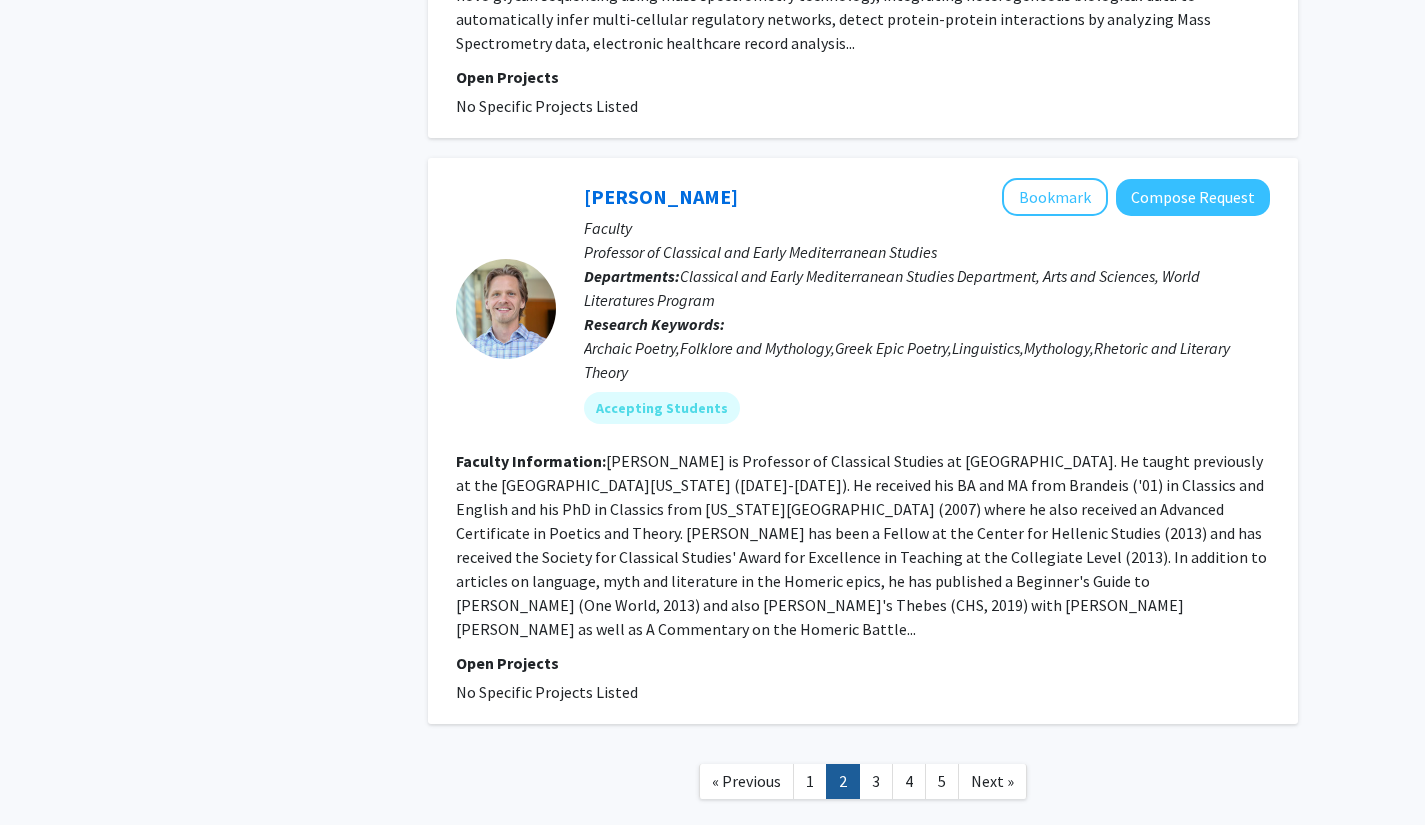 scroll, scrollTop: 4912, scrollLeft: 0, axis: vertical 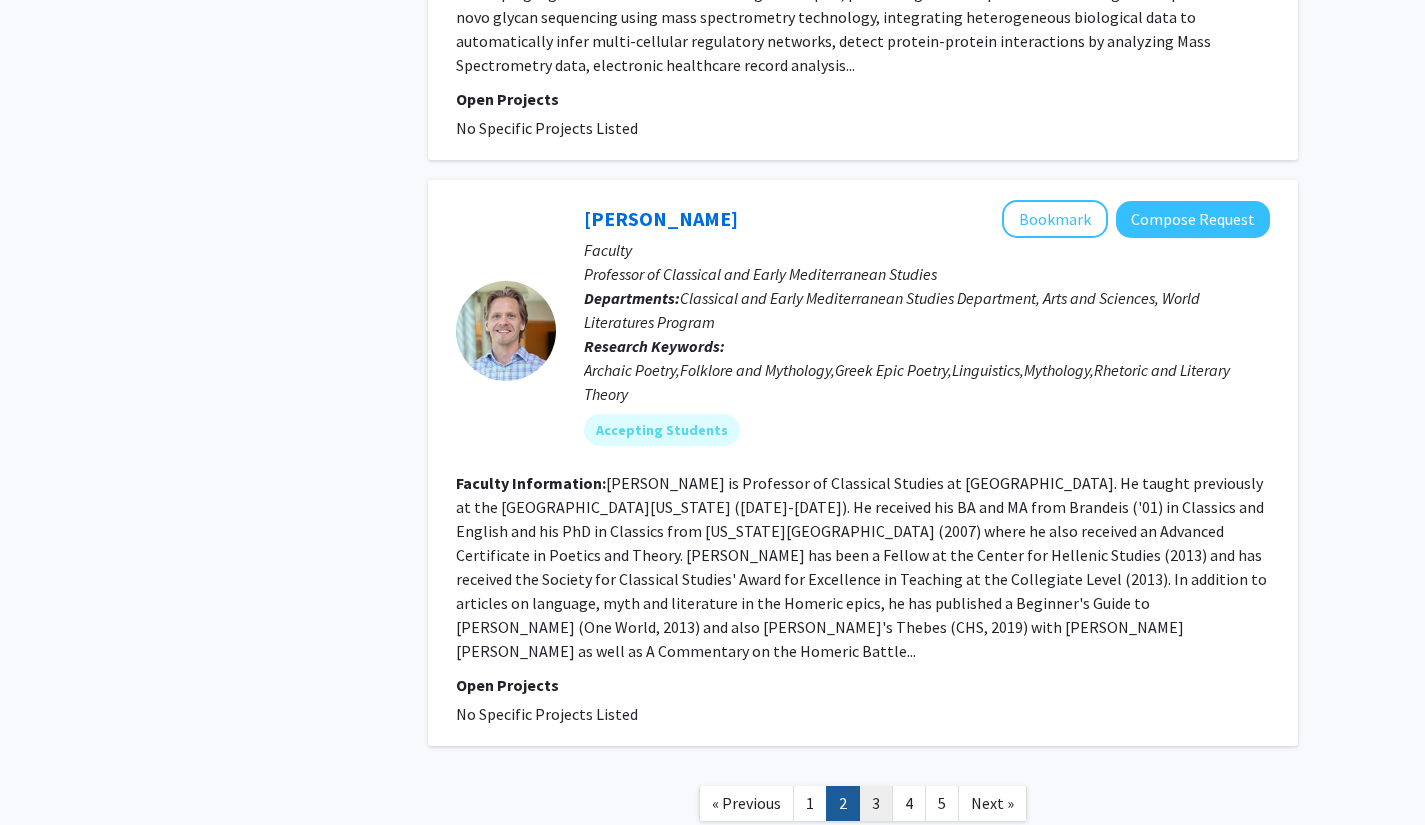 click on "3" 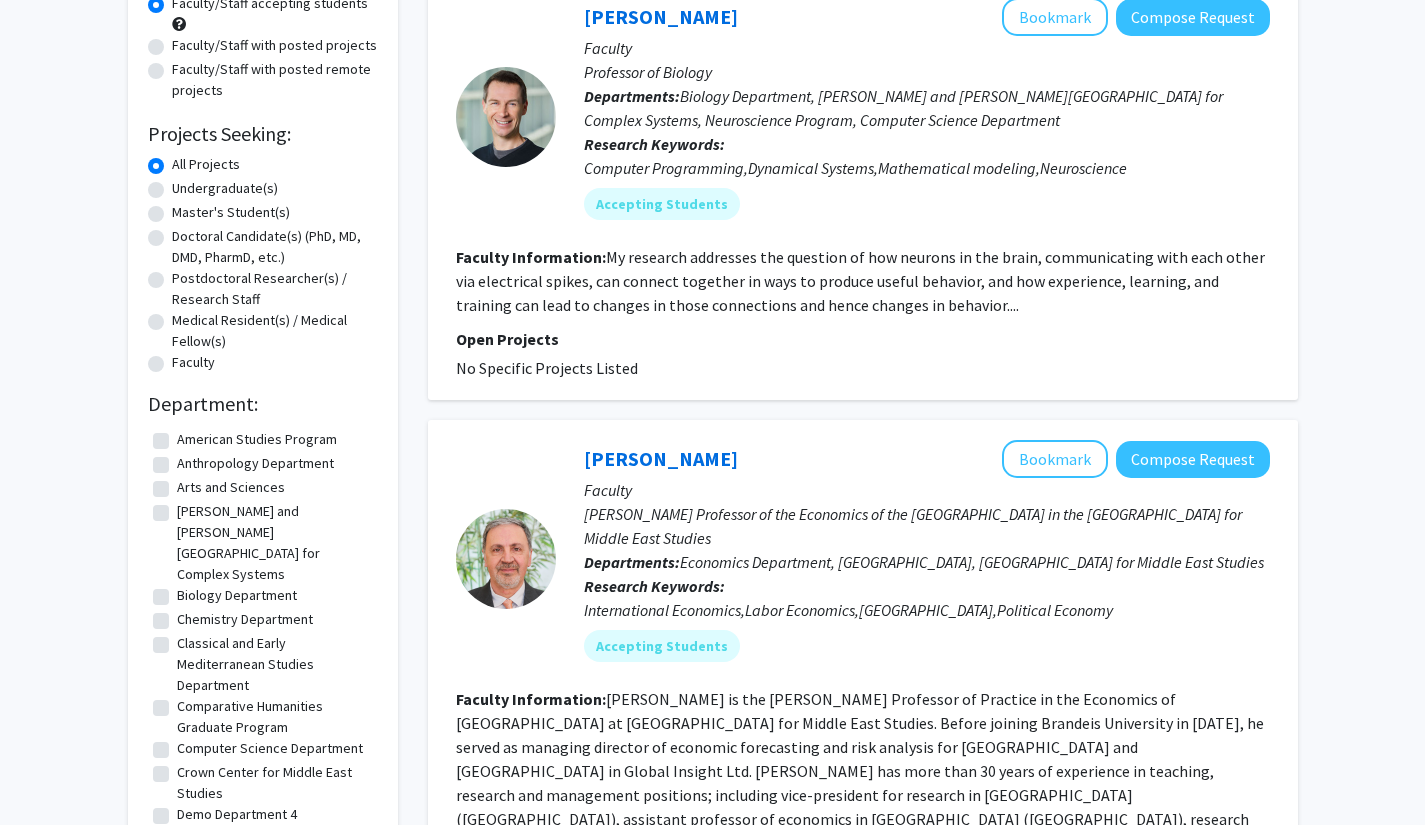 scroll, scrollTop: 223, scrollLeft: 0, axis: vertical 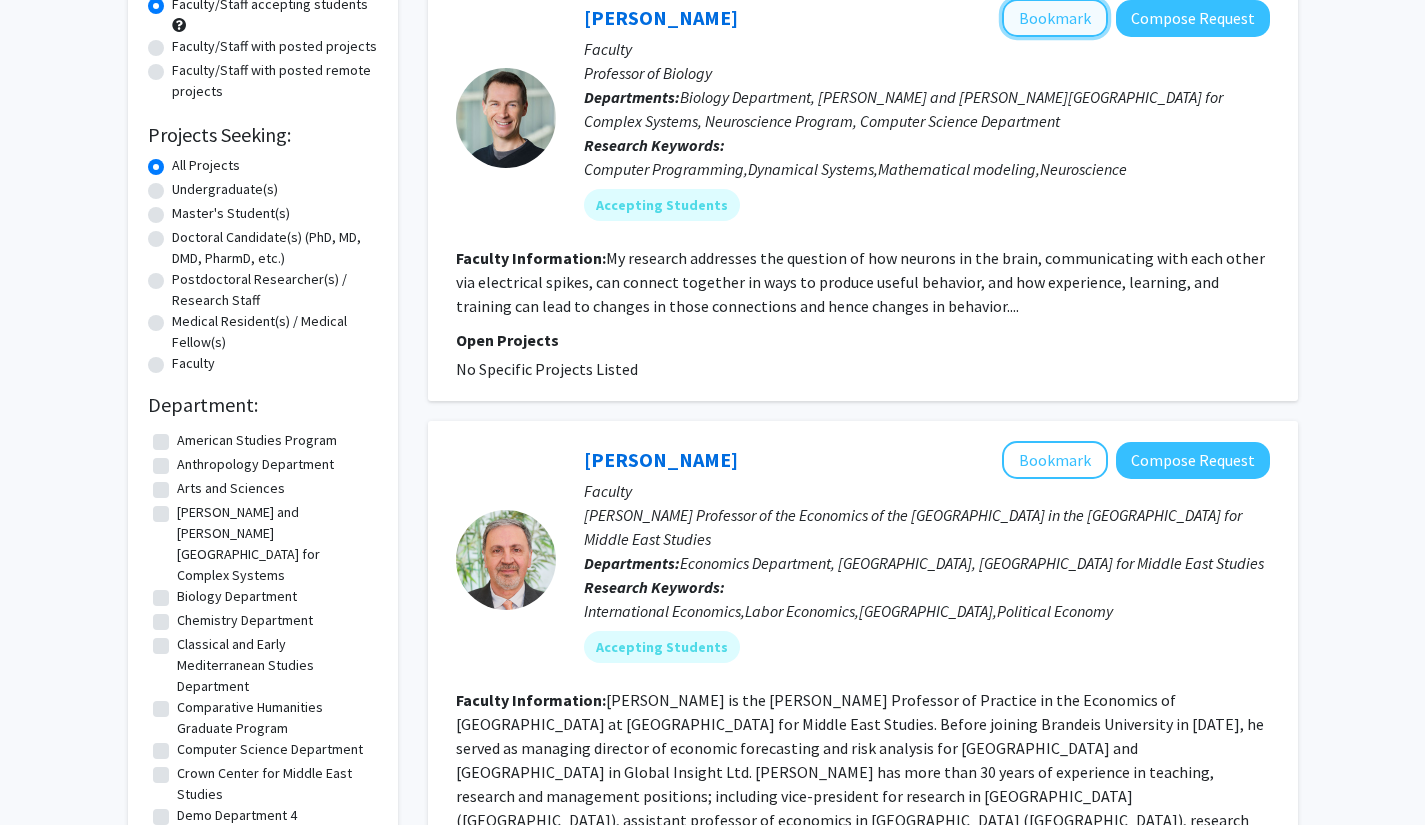 click on "Bookmark" 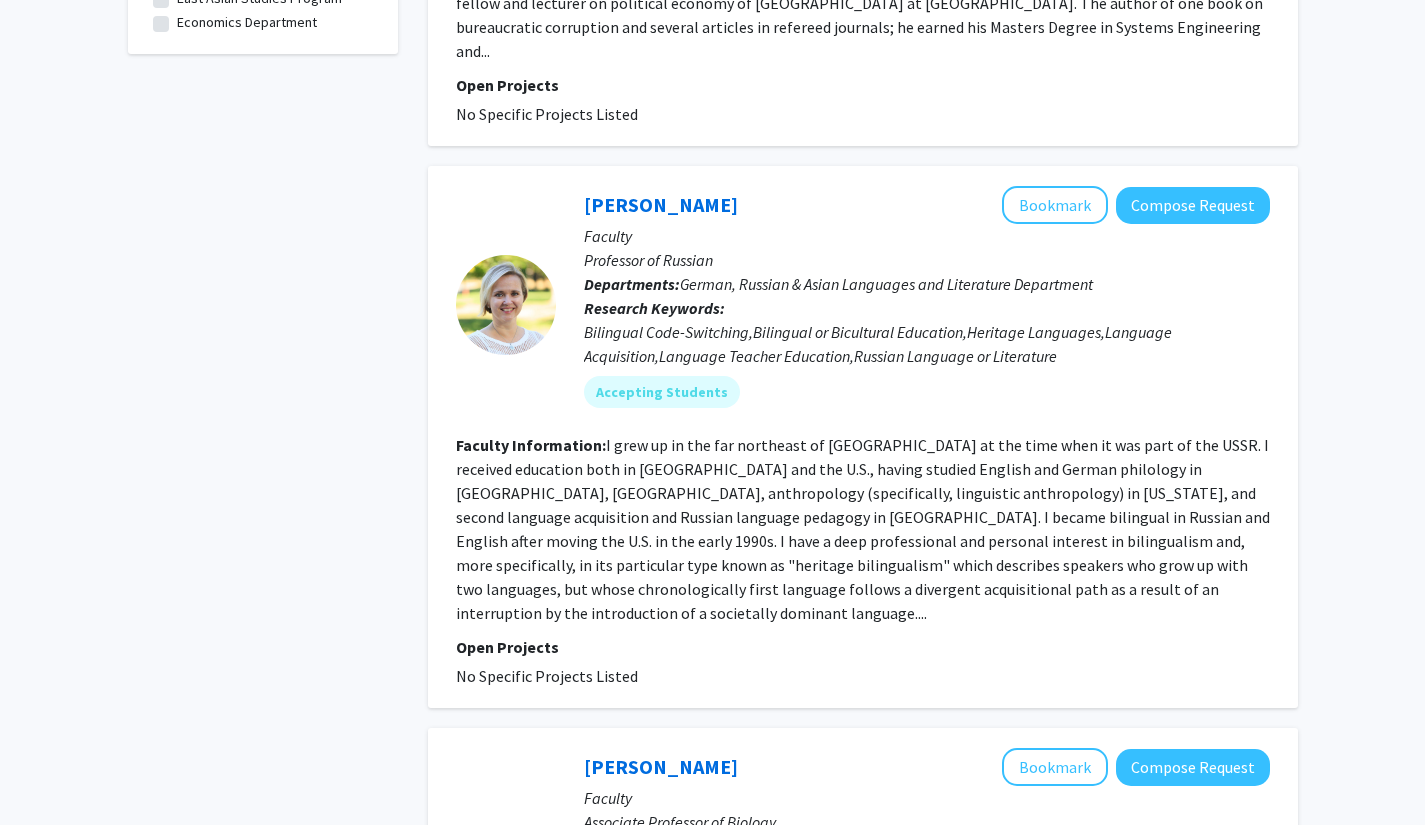 scroll, scrollTop: 1065, scrollLeft: 0, axis: vertical 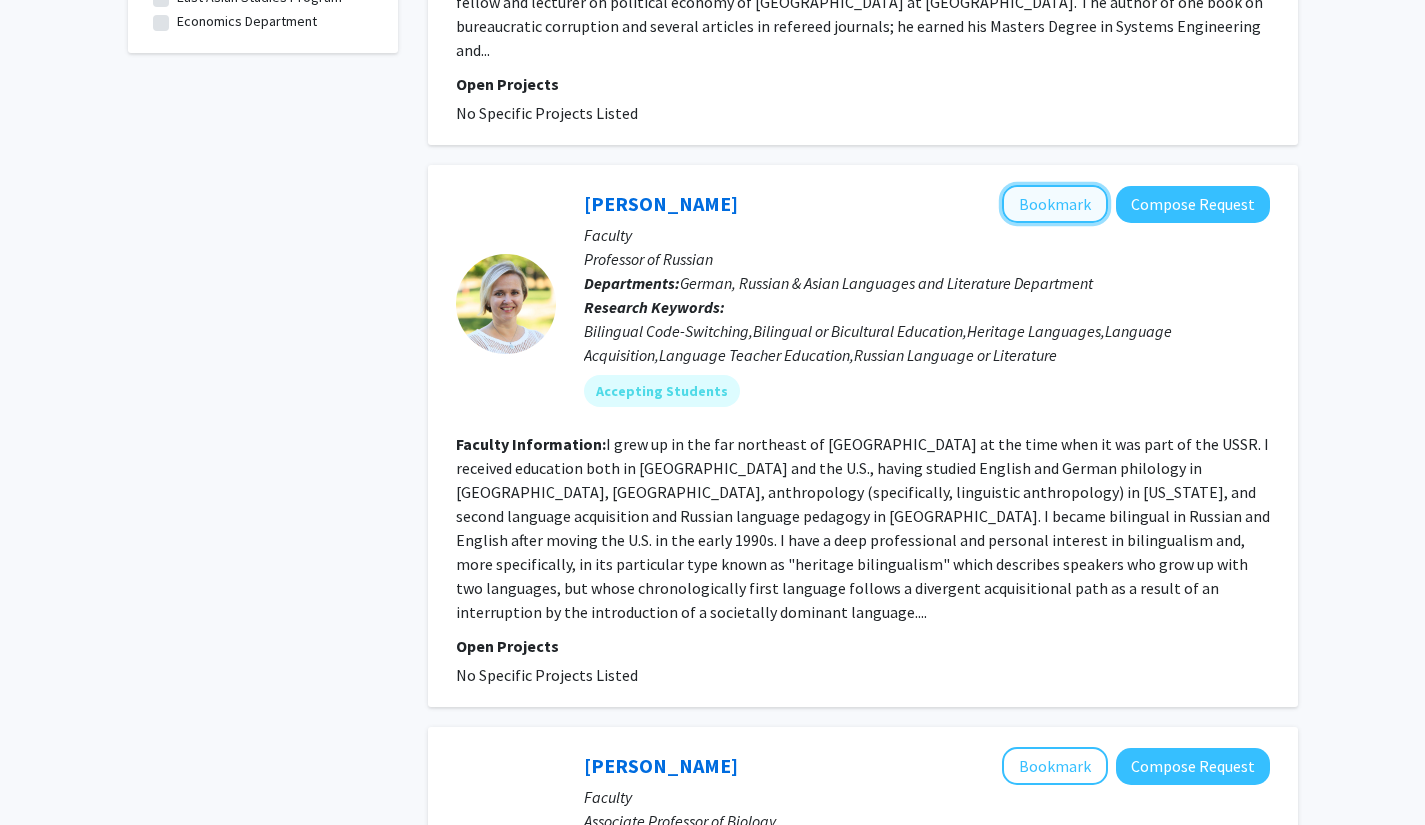 click on "Bookmark" 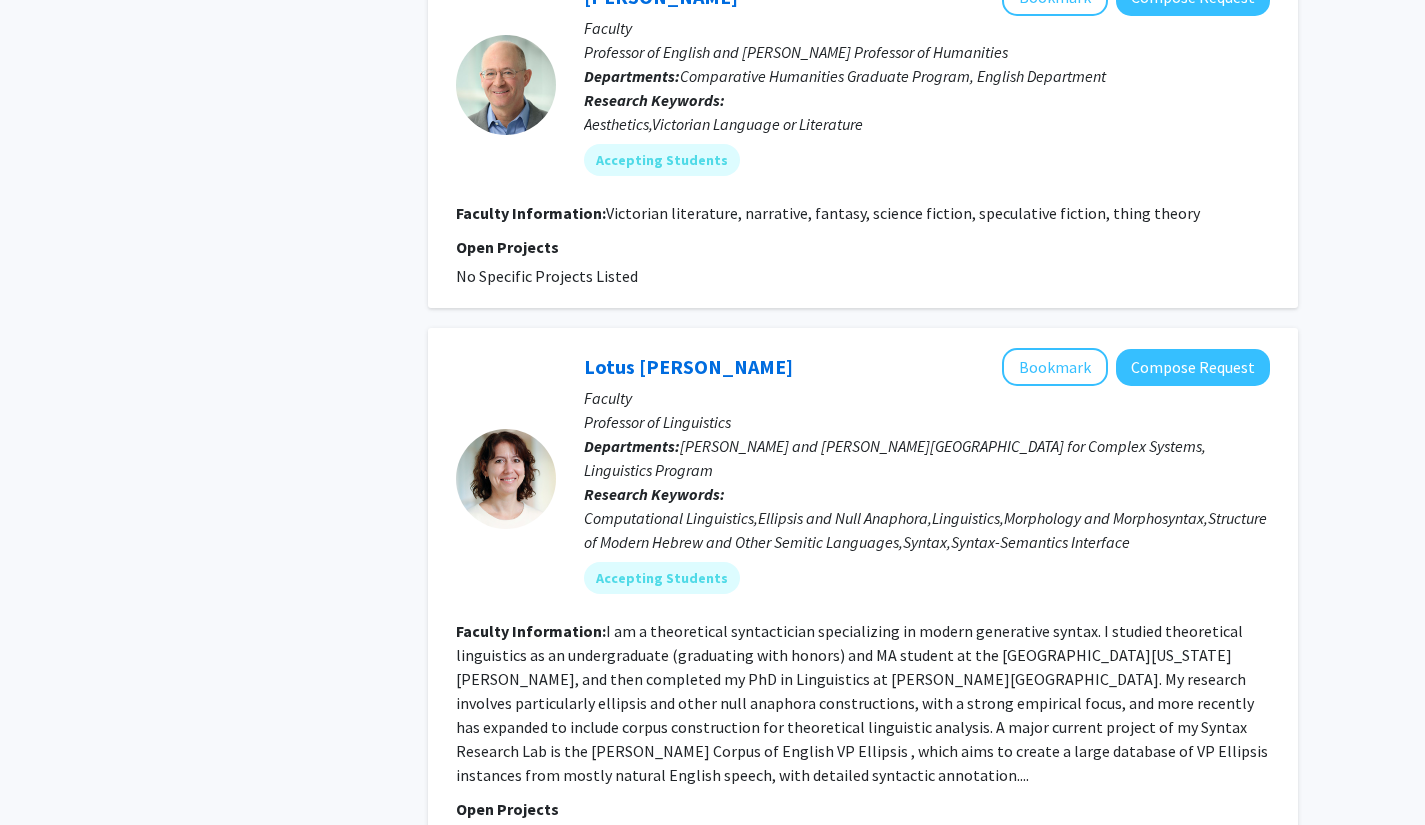 scroll, scrollTop: 4694, scrollLeft: 0, axis: vertical 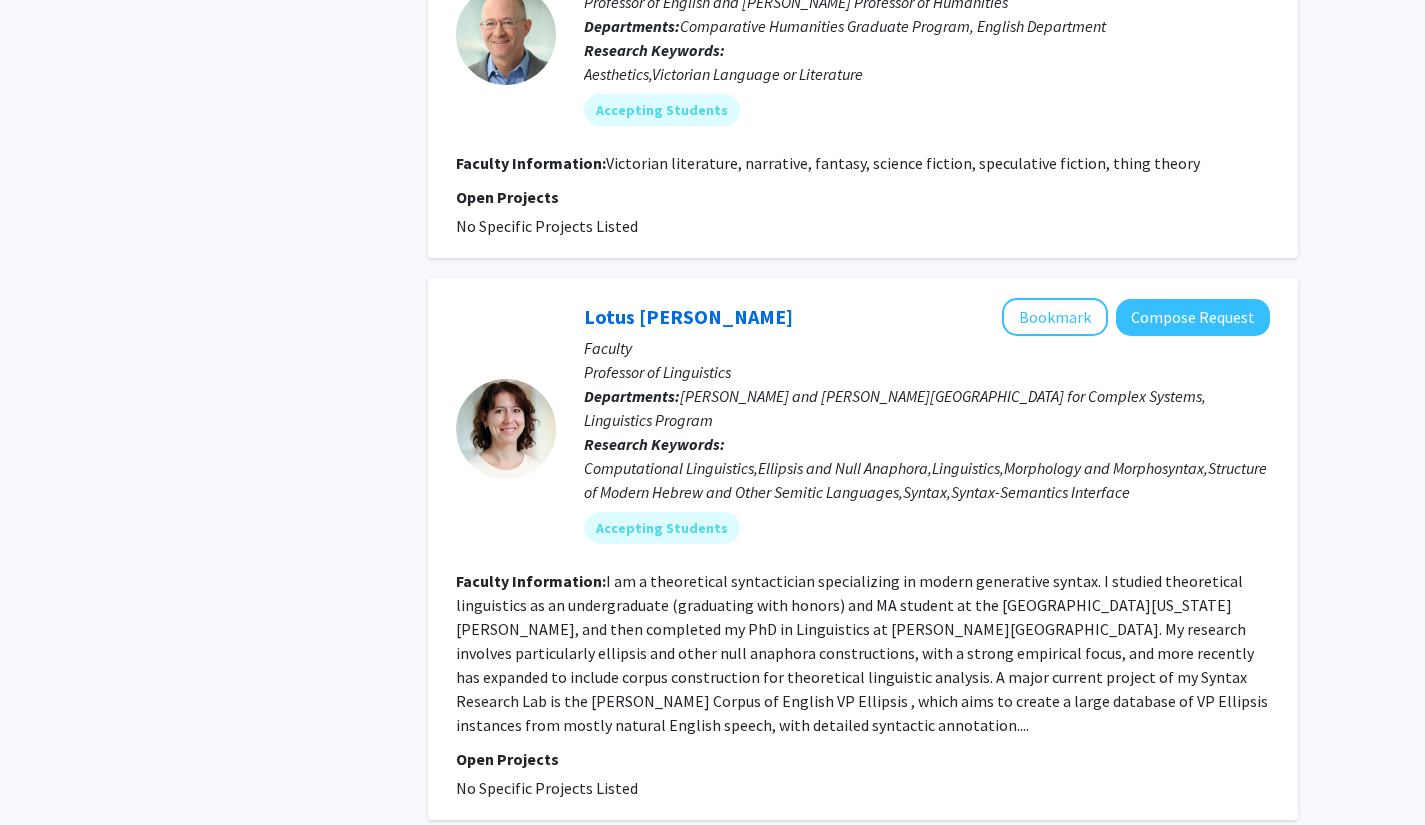 click on "4" 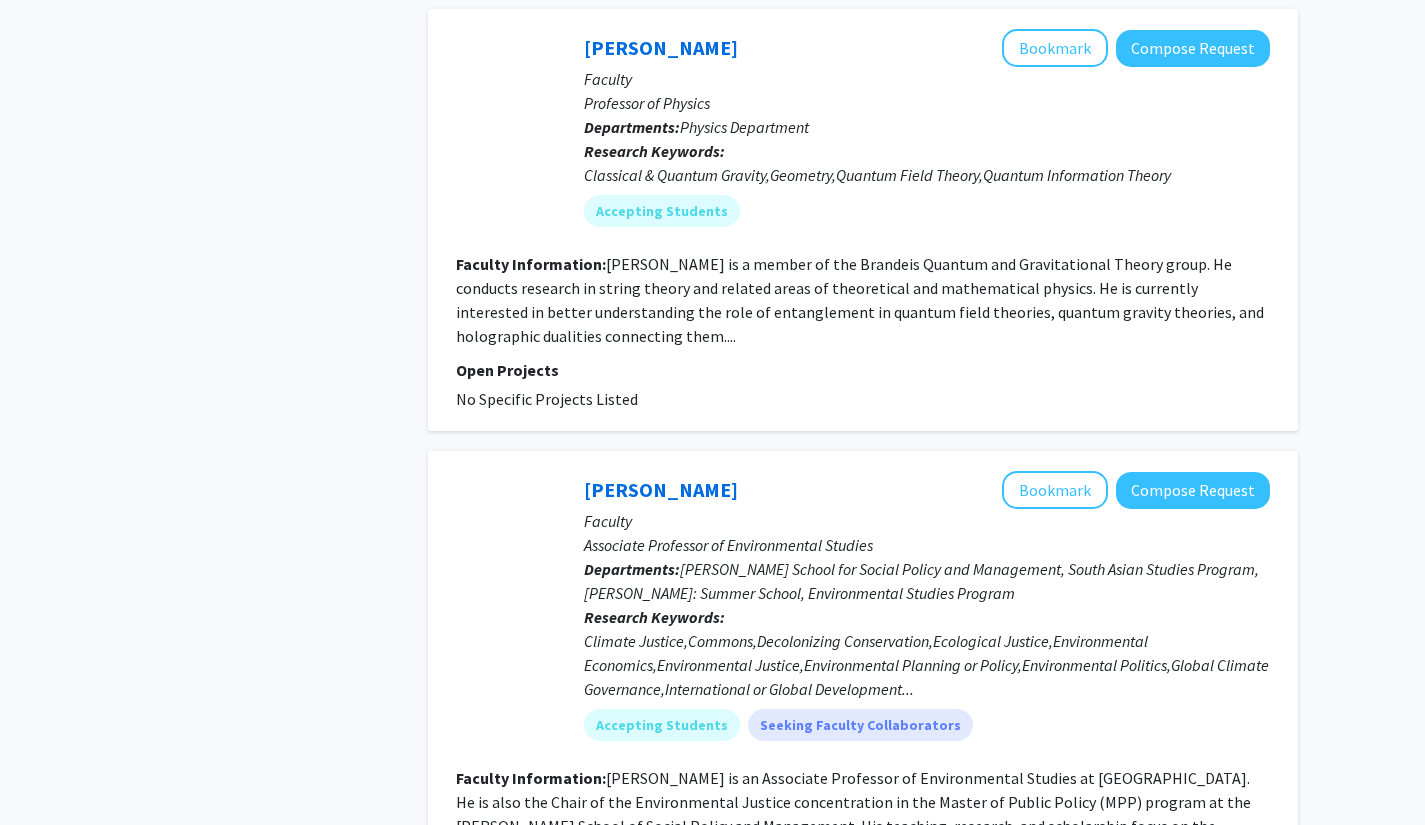 scroll, scrollTop: 2326, scrollLeft: 0, axis: vertical 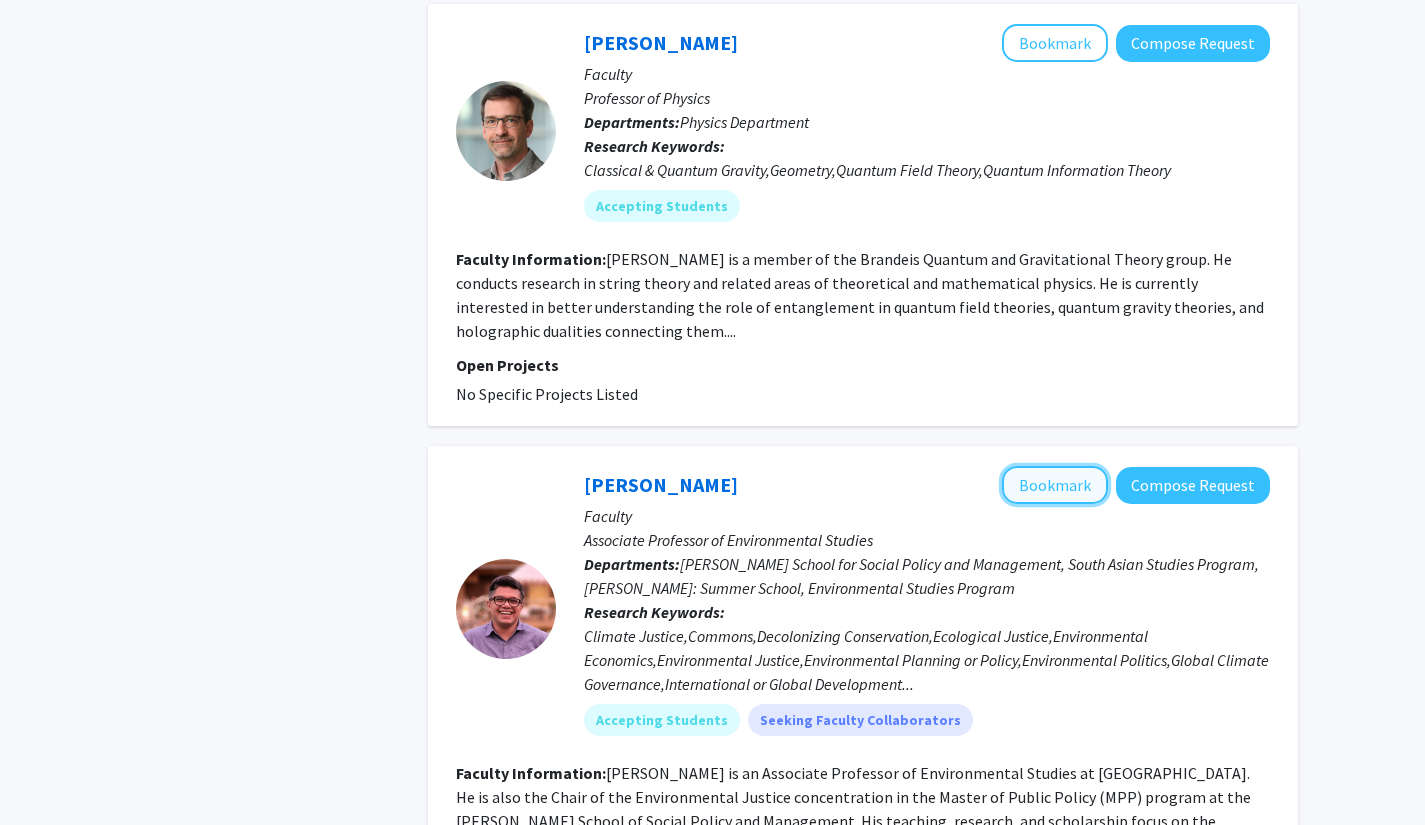 click on "Bookmark" 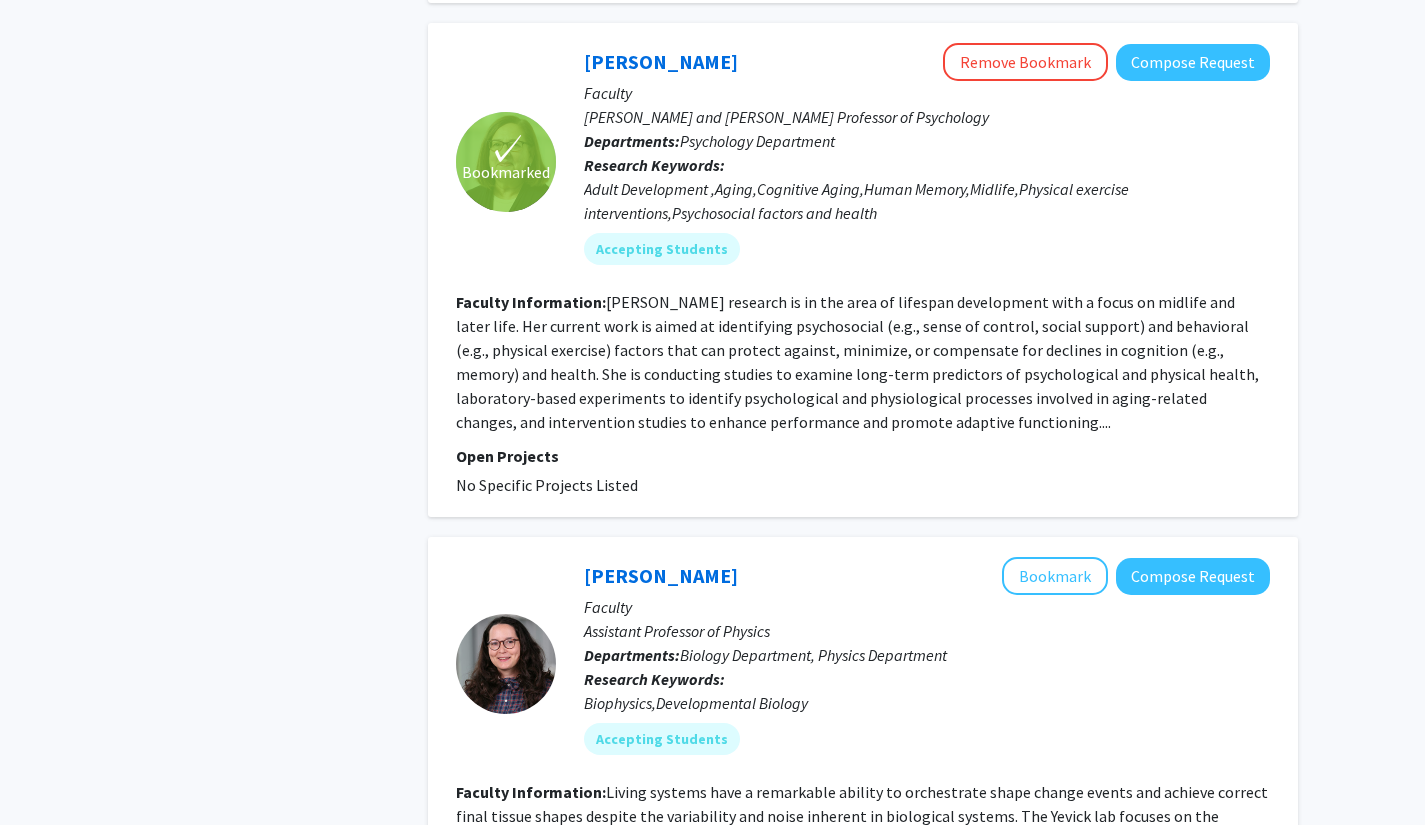scroll, scrollTop: 4598, scrollLeft: 0, axis: vertical 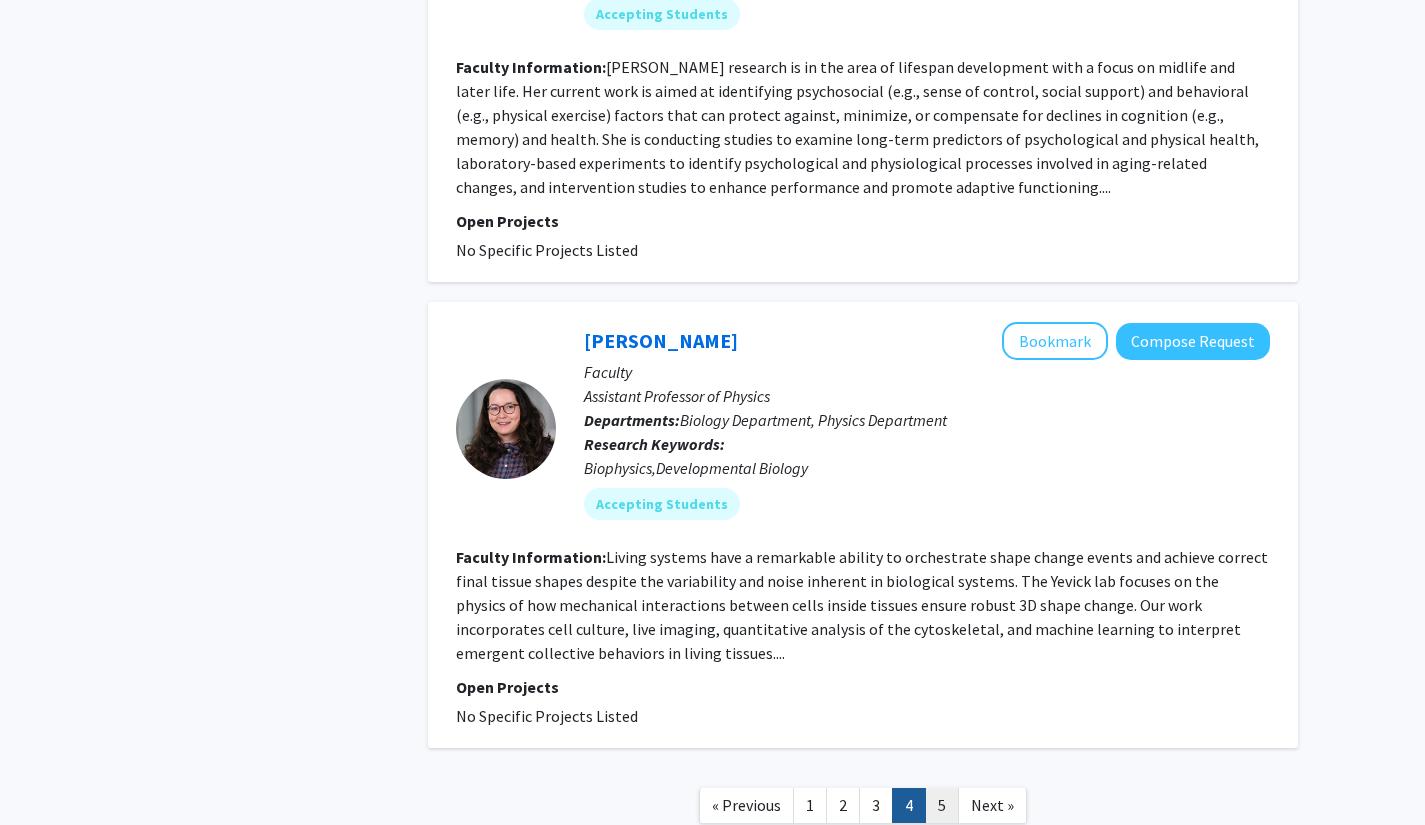 click on "5" 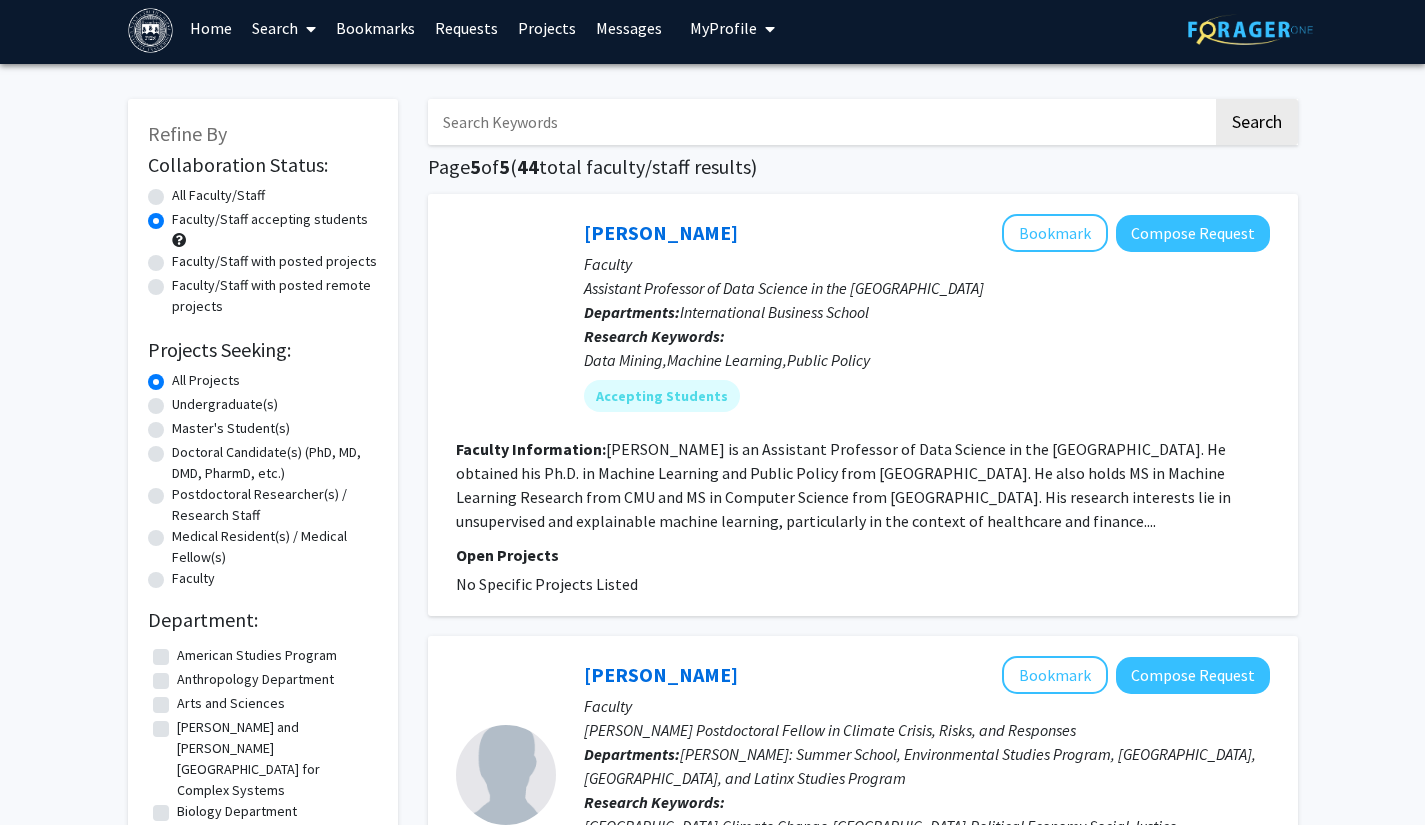scroll, scrollTop: 9, scrollLeft: 0, axis: vertical 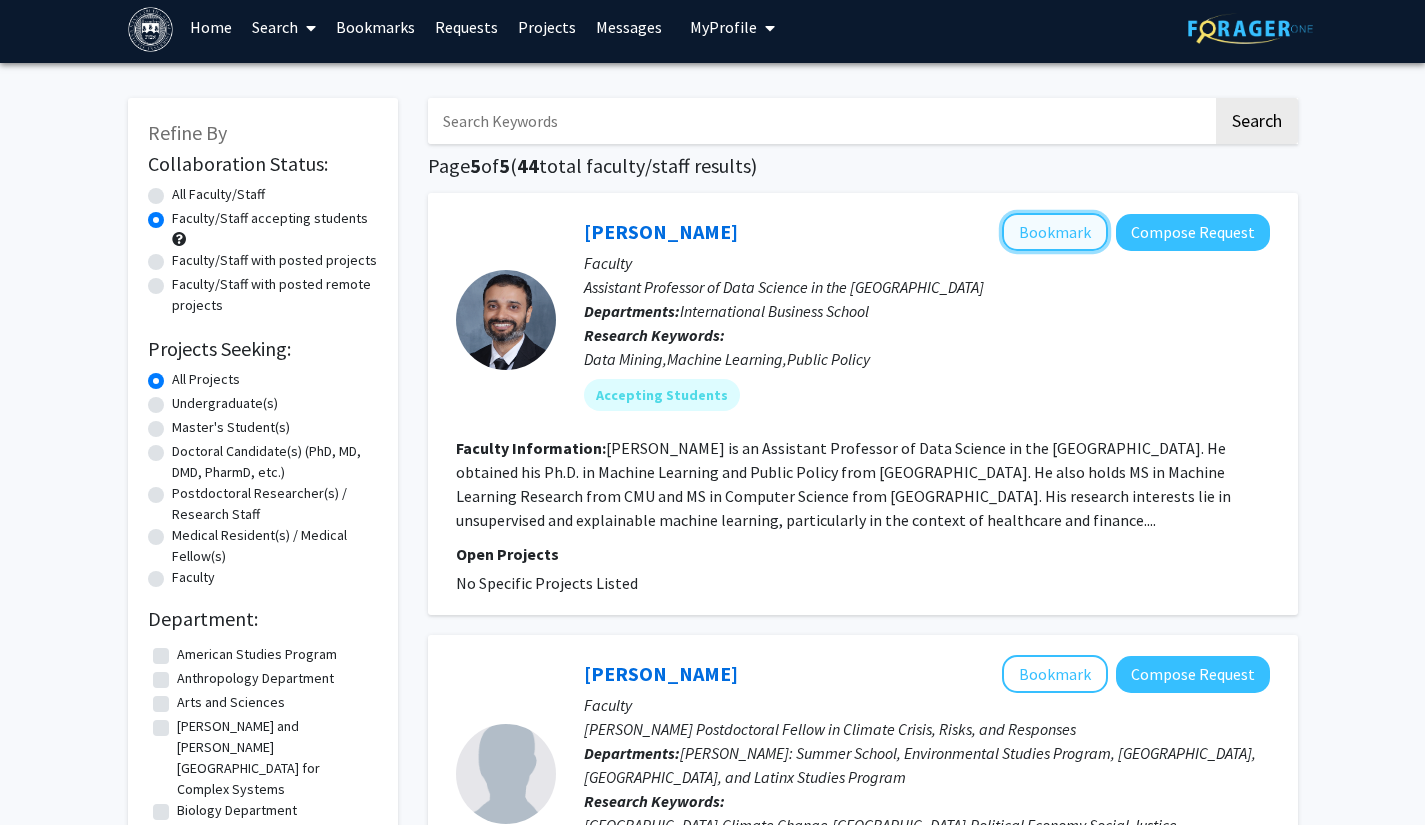 click on "Bookmark" 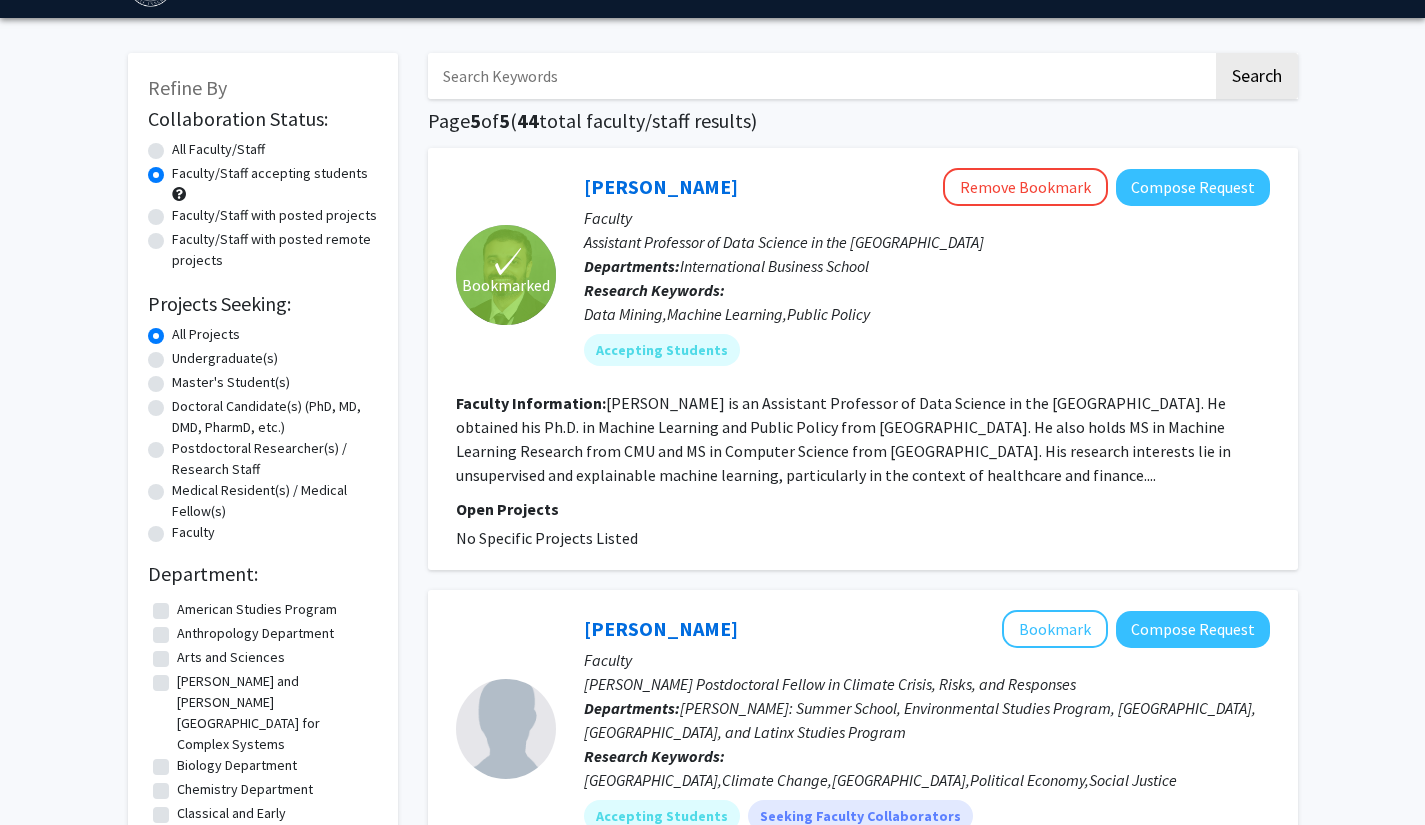 scroll, scrollTop: 0, scrollLeft: 0, axis: both 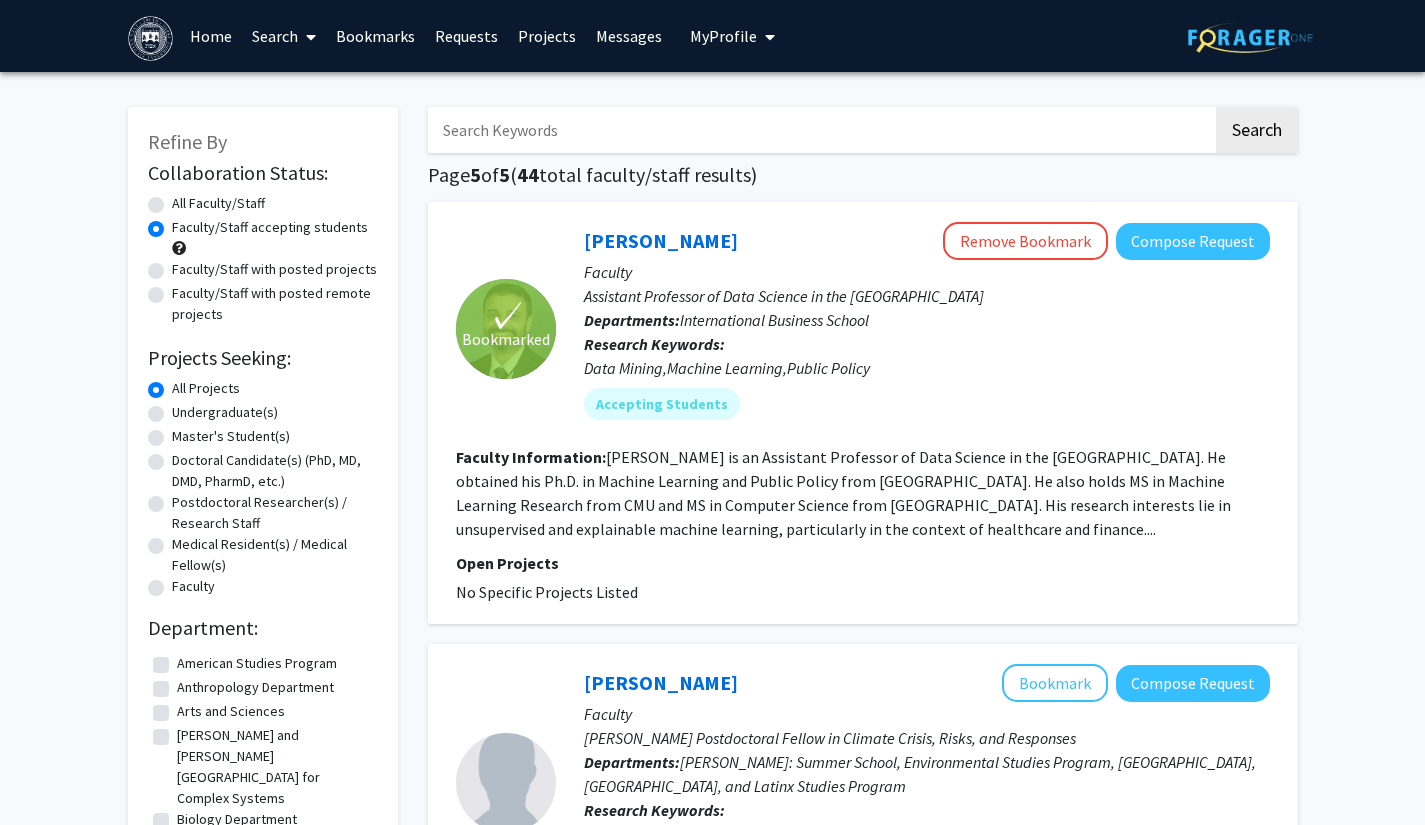 click on "Bookmarks" at bounding box center (375, 36) 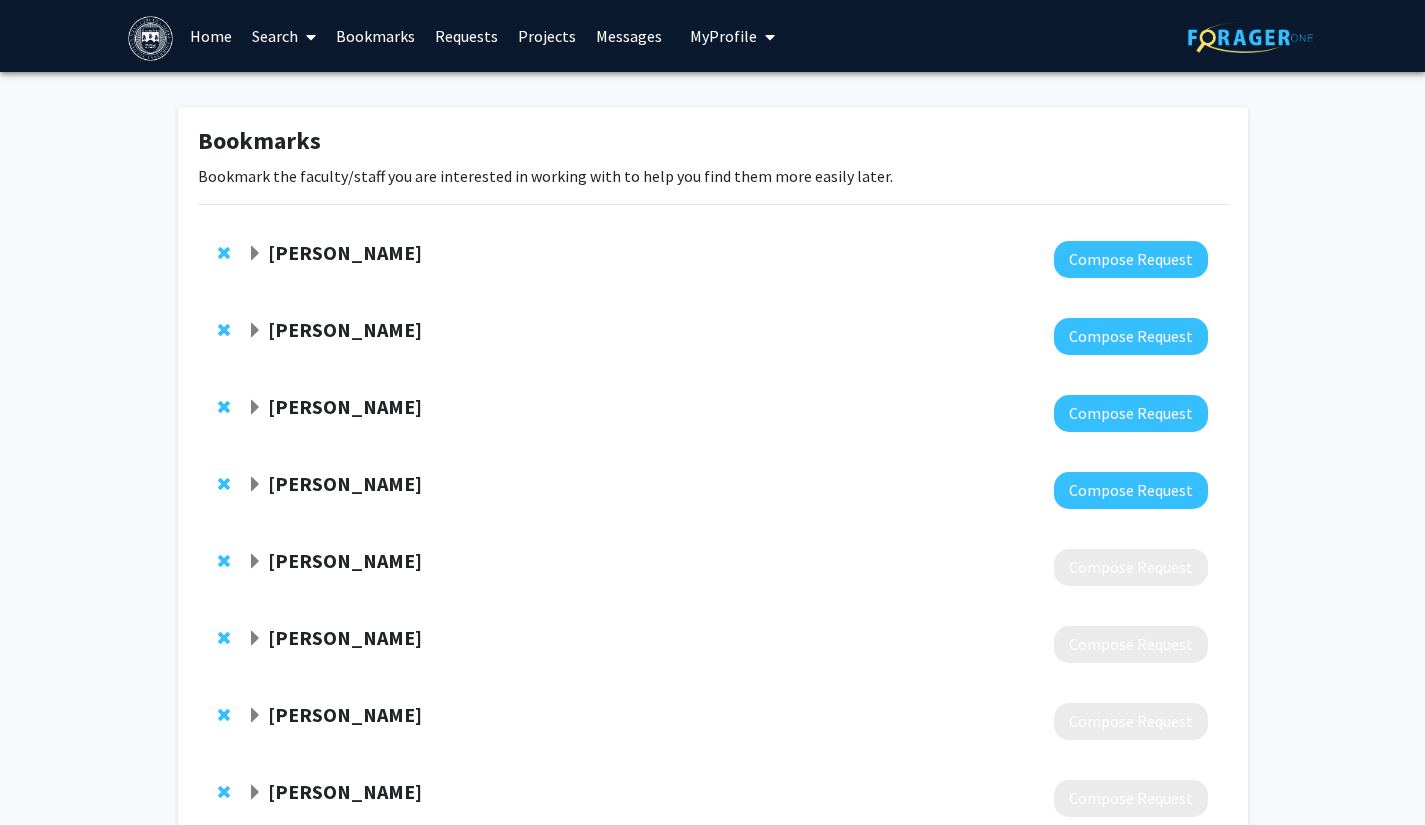 scroll, scrollTop: 38, scrollLeft: 0, axis: vertical 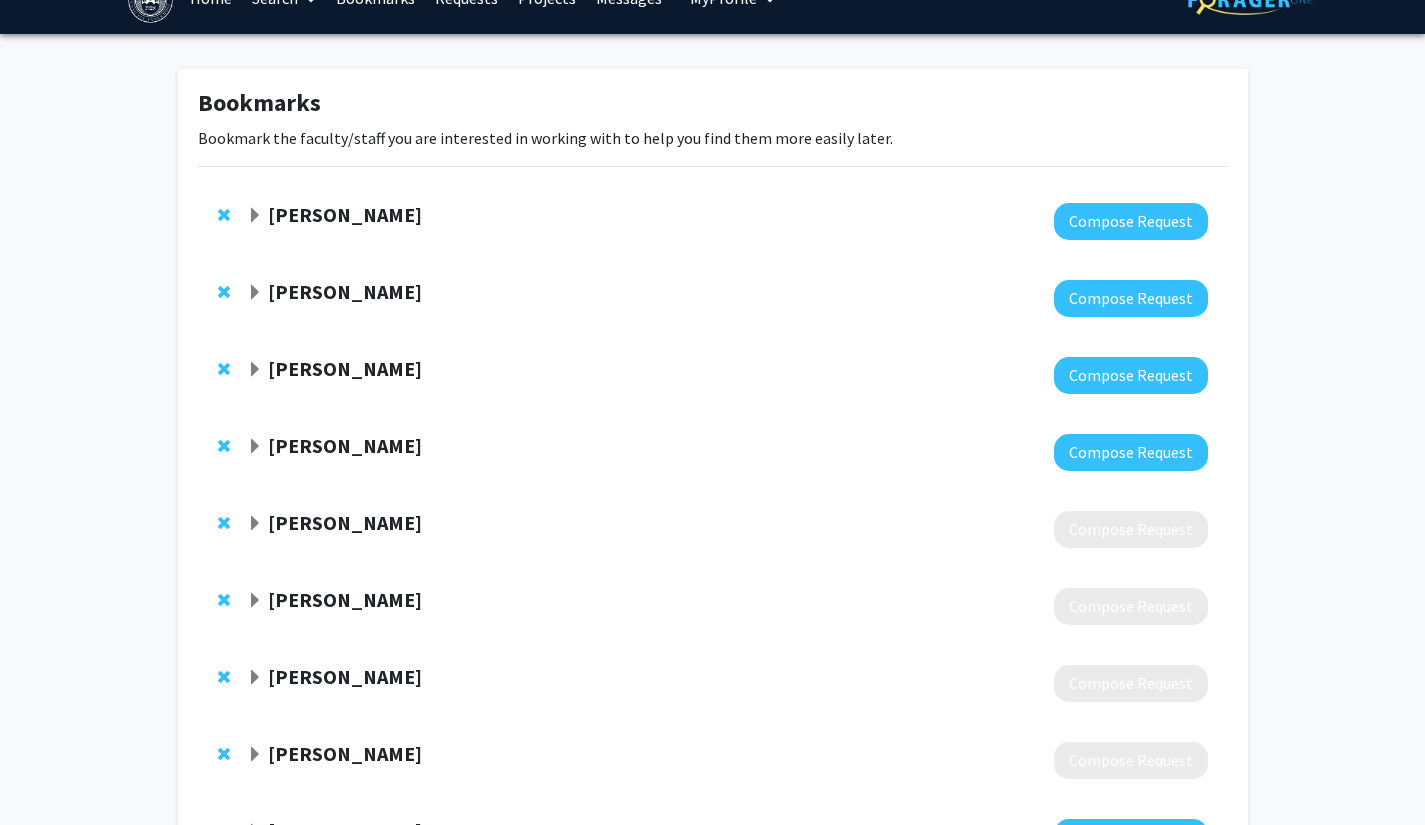 click 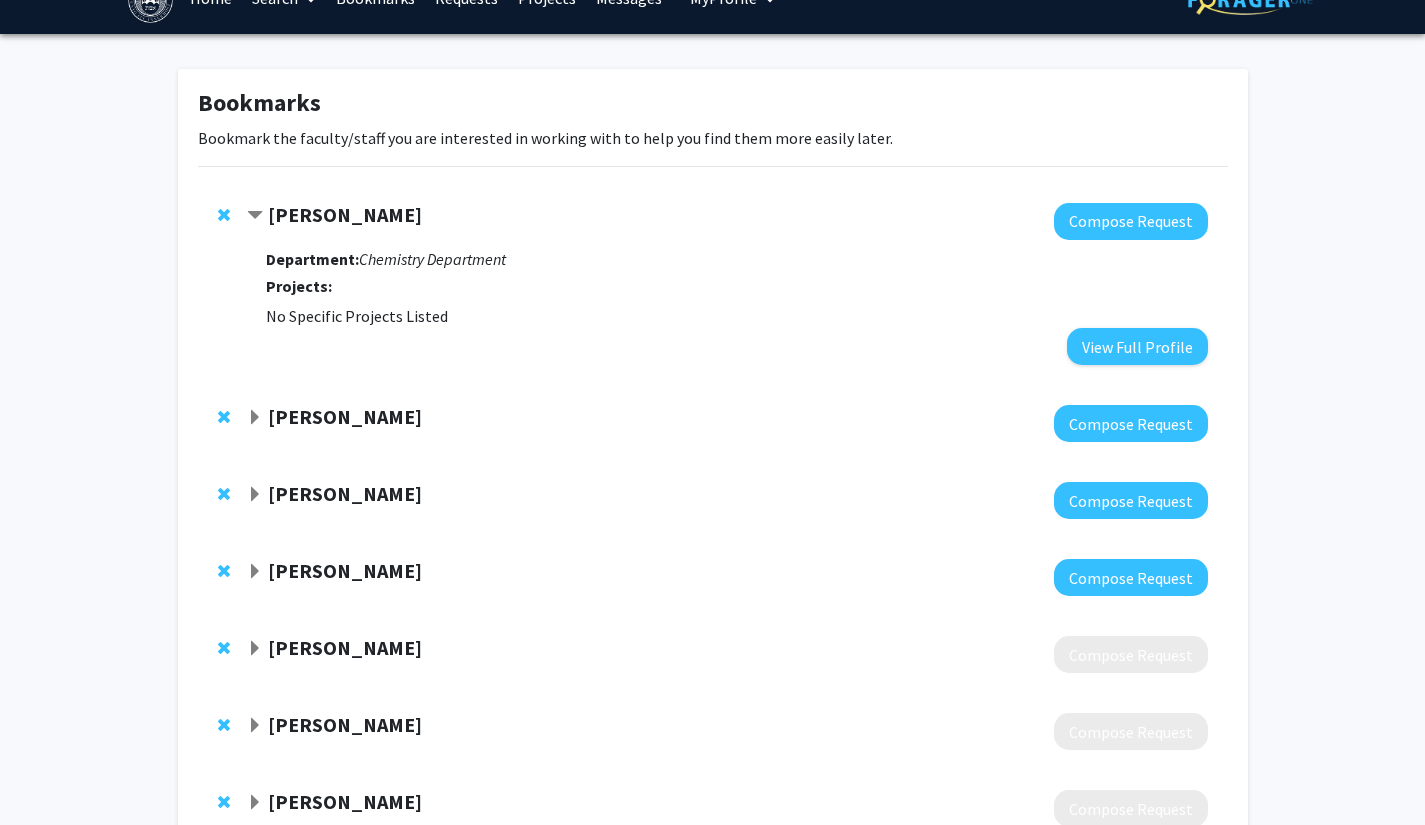 click 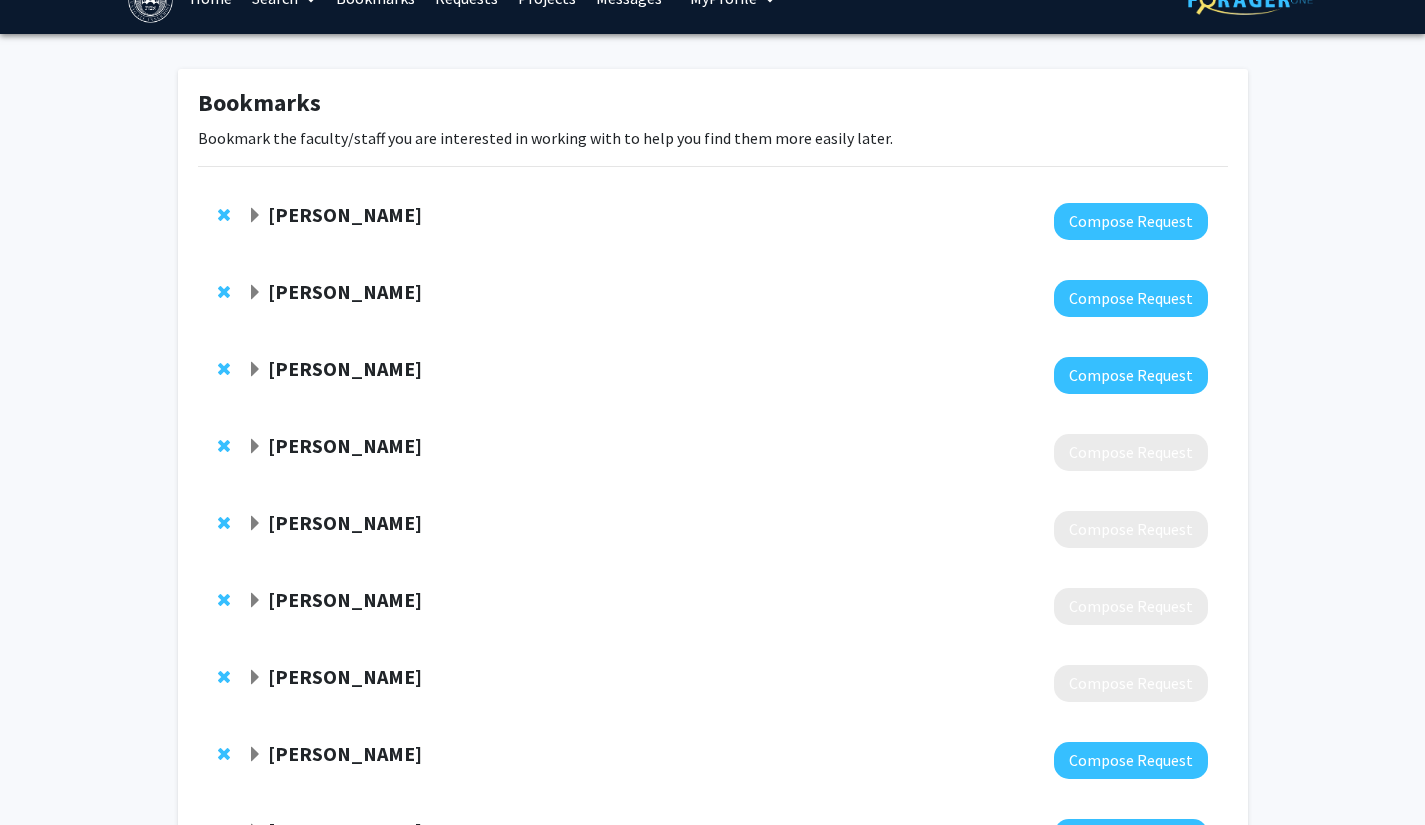 click 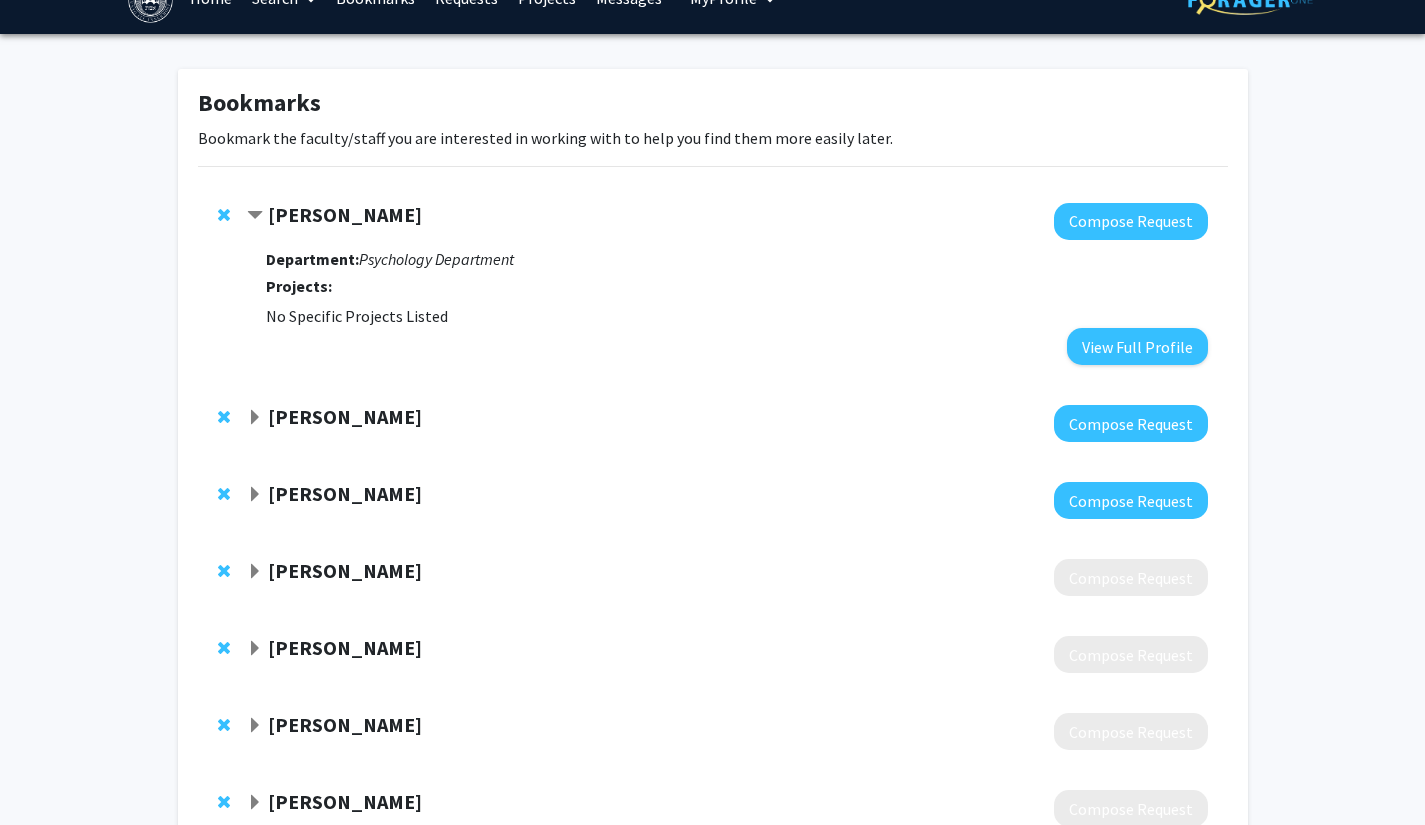 click on "Margie Lachman" 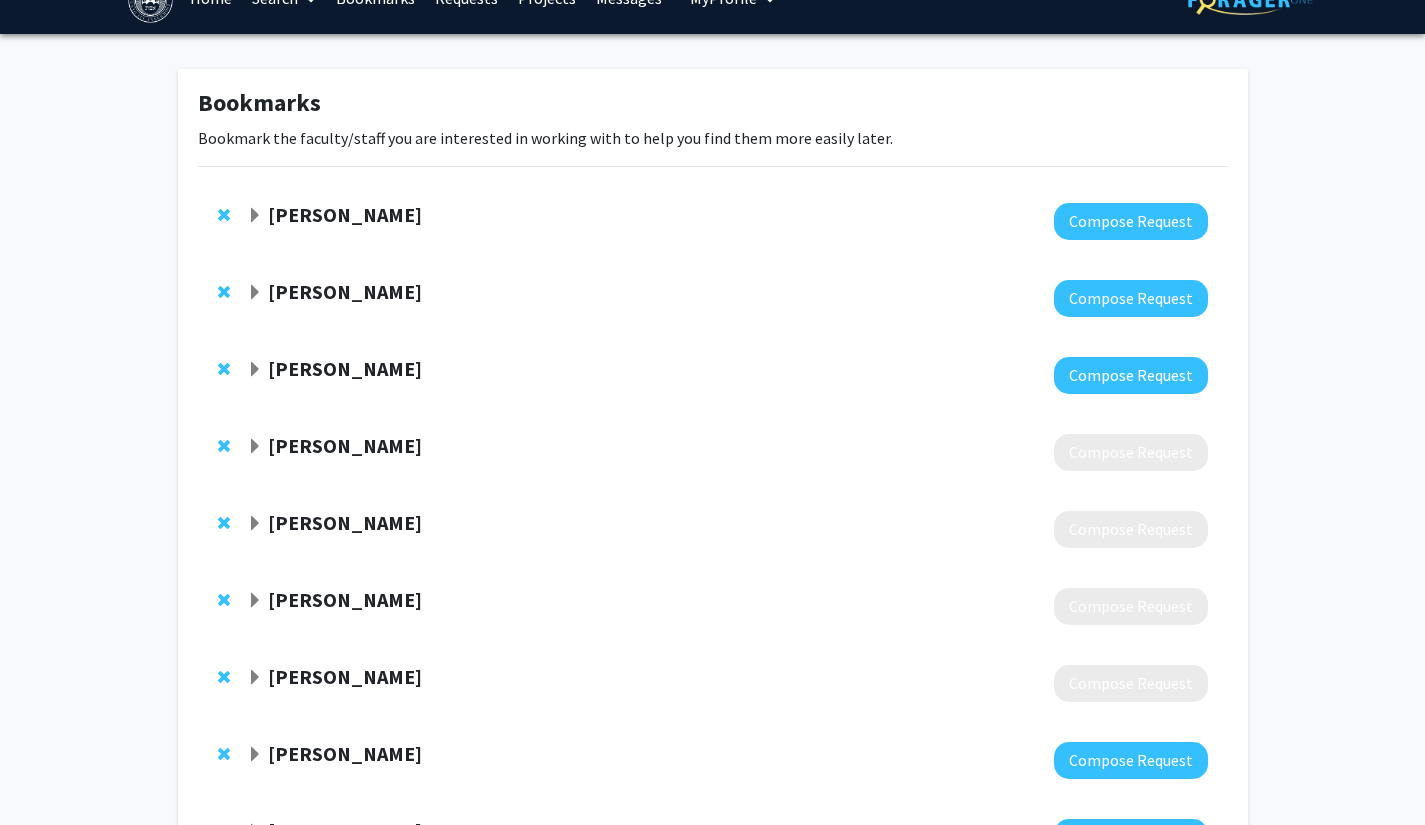 scroll, scrollTop: 291, scrollLeft: 0, axis: vertical 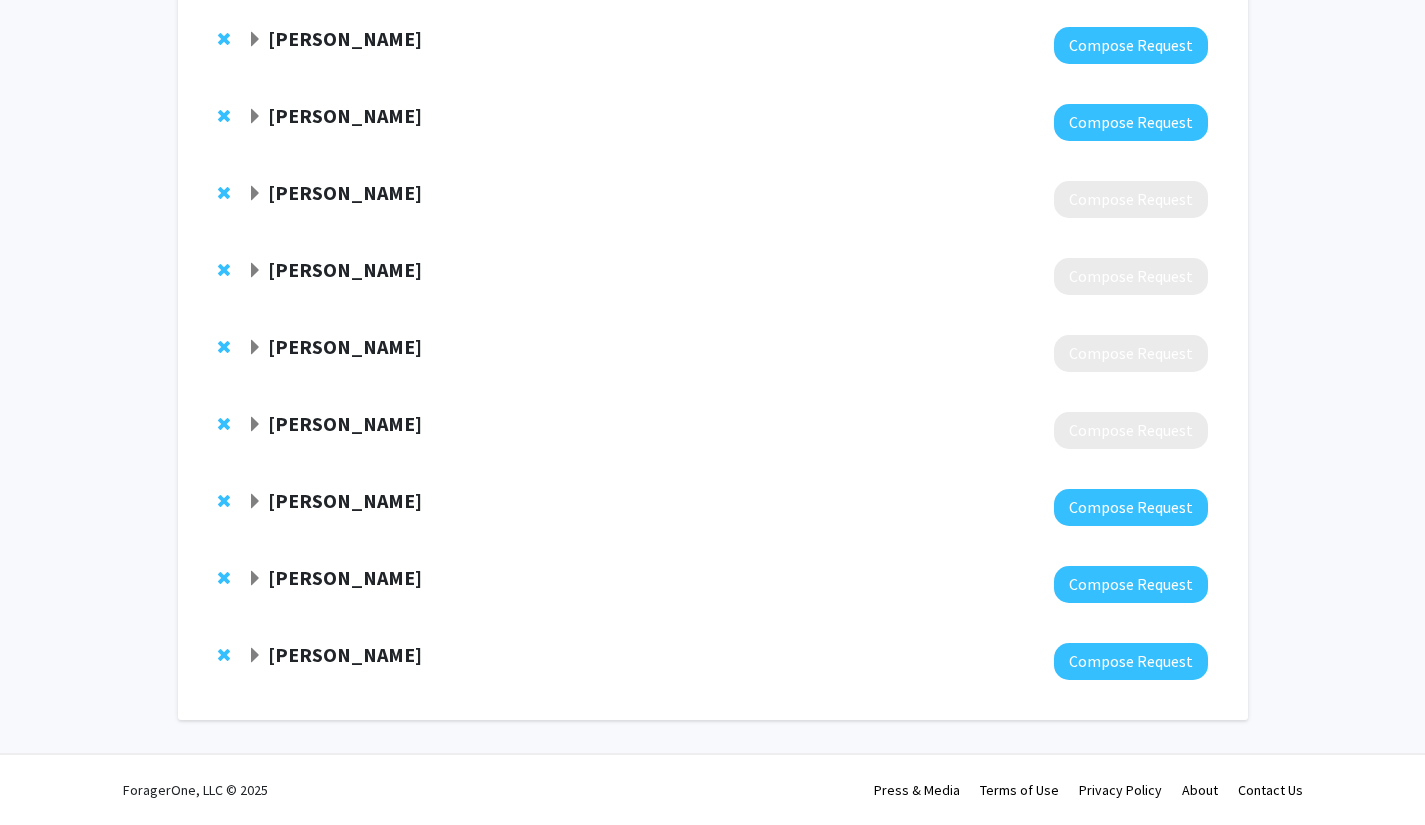 click on "Prakash Kashwan" 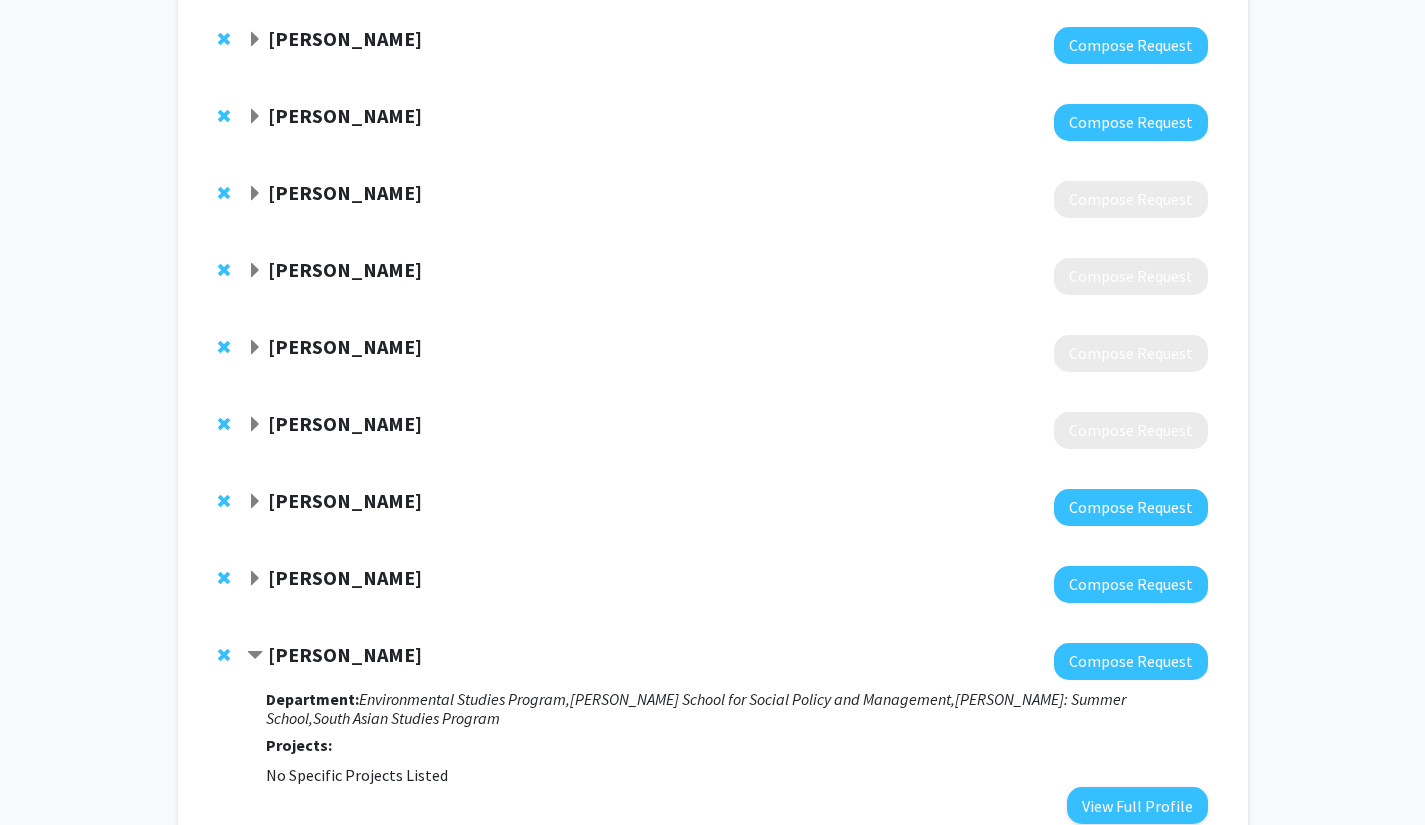 scroll, scrollTop: 342, scrollLeft: 0, axis: vertical 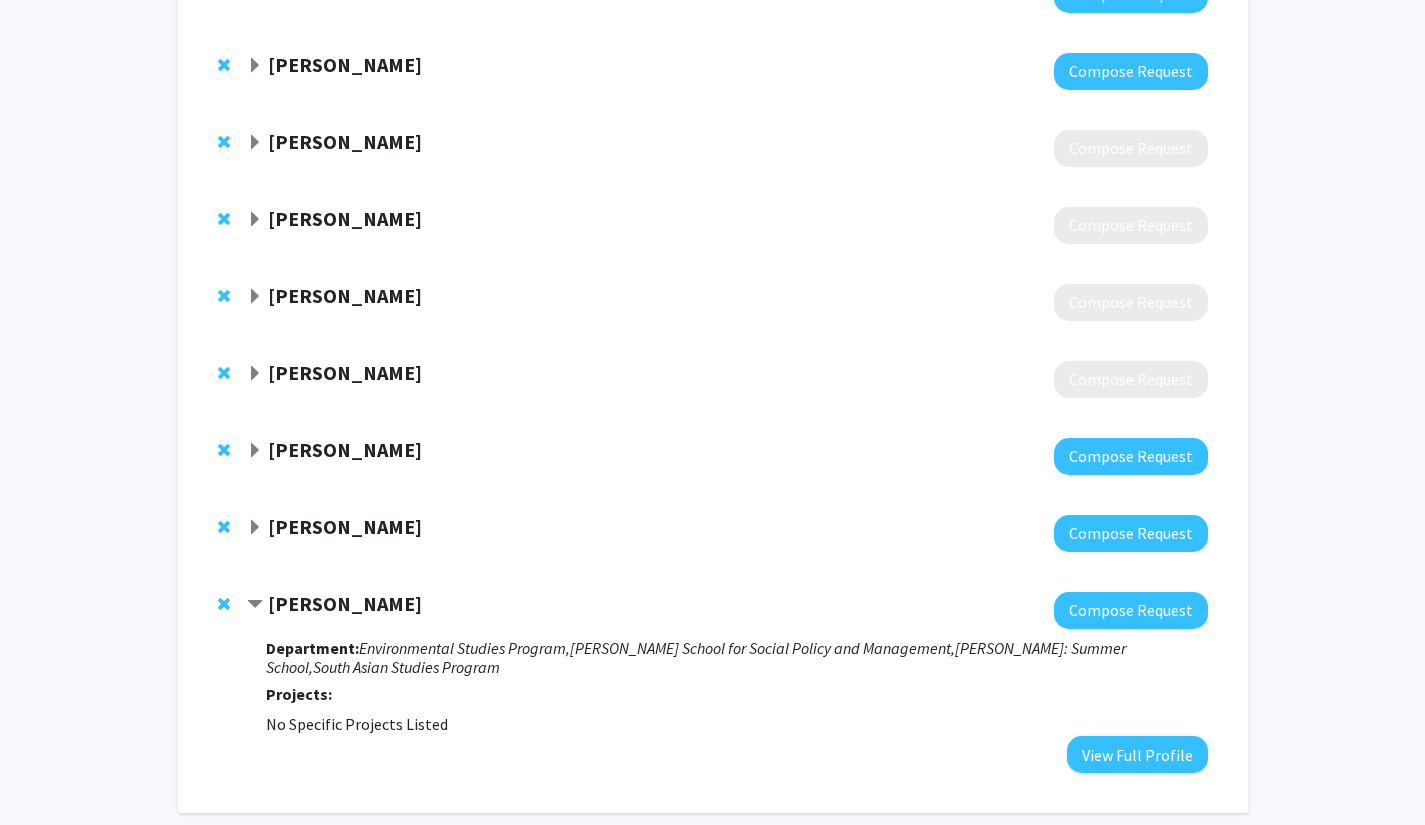 click on "Irina Dubinina" 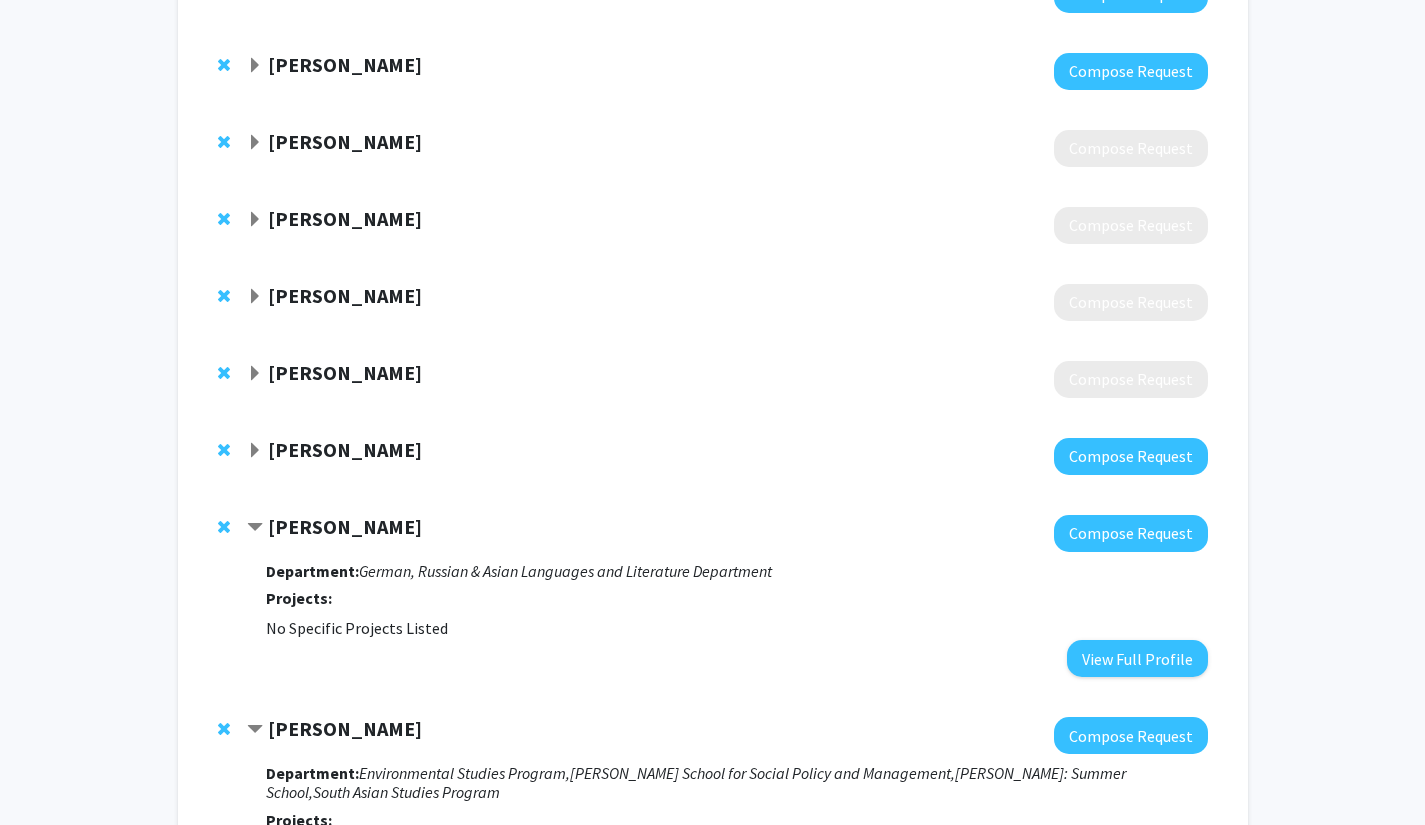 click on "Sophia Malamud" 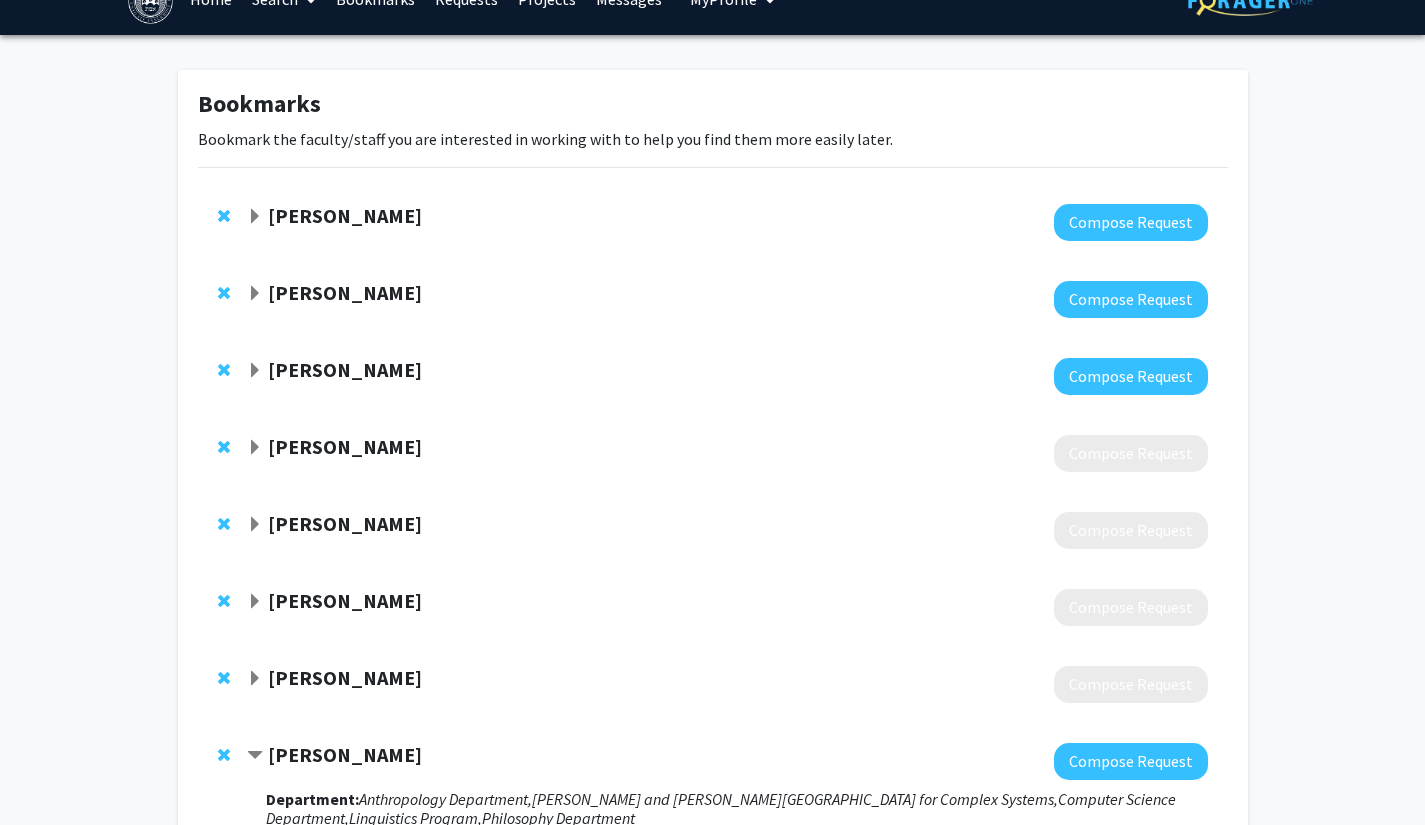 scroll, scrollTop: 36, scrollLeft: 0, axis: vertical 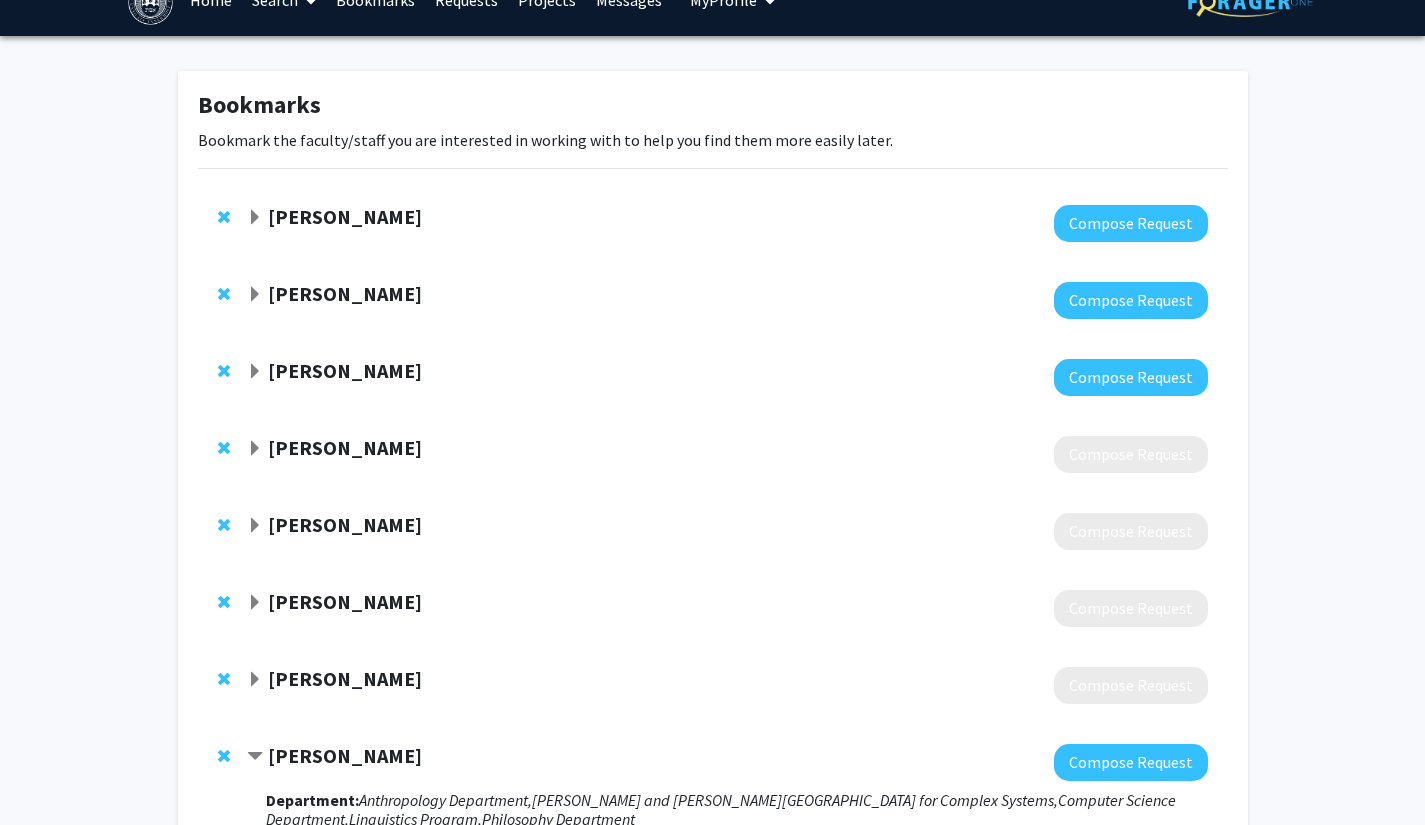 click on "[PERSON_NAME]" 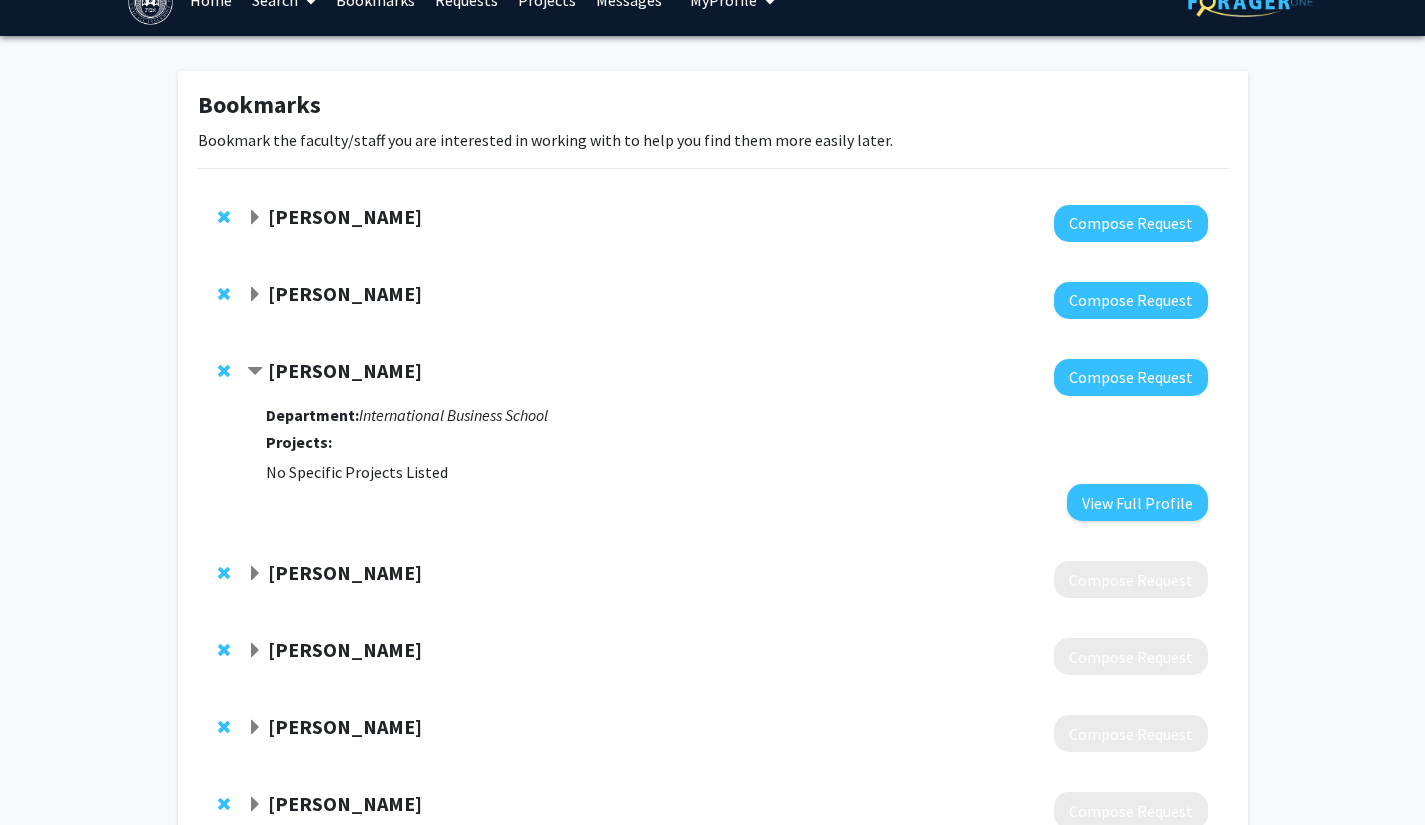 click on "Paul Miller" 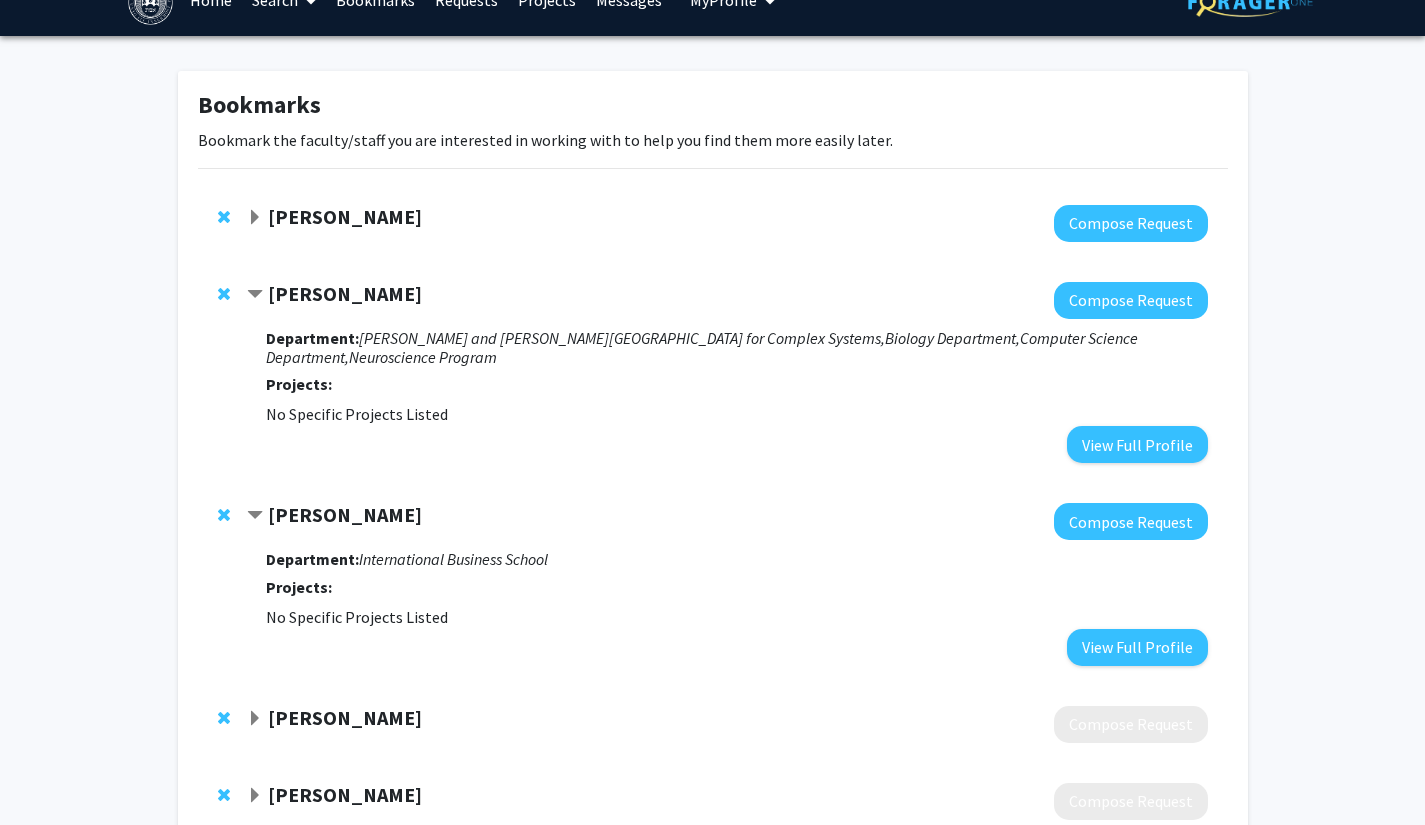 click 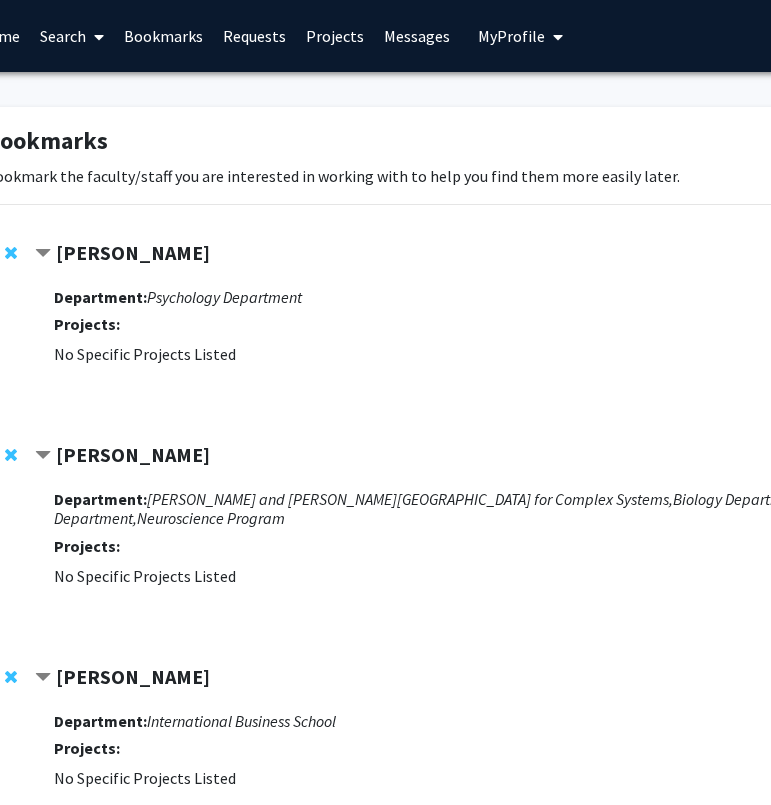 scroll, scrollTop: 0, scrollLeft: 0, axis: both 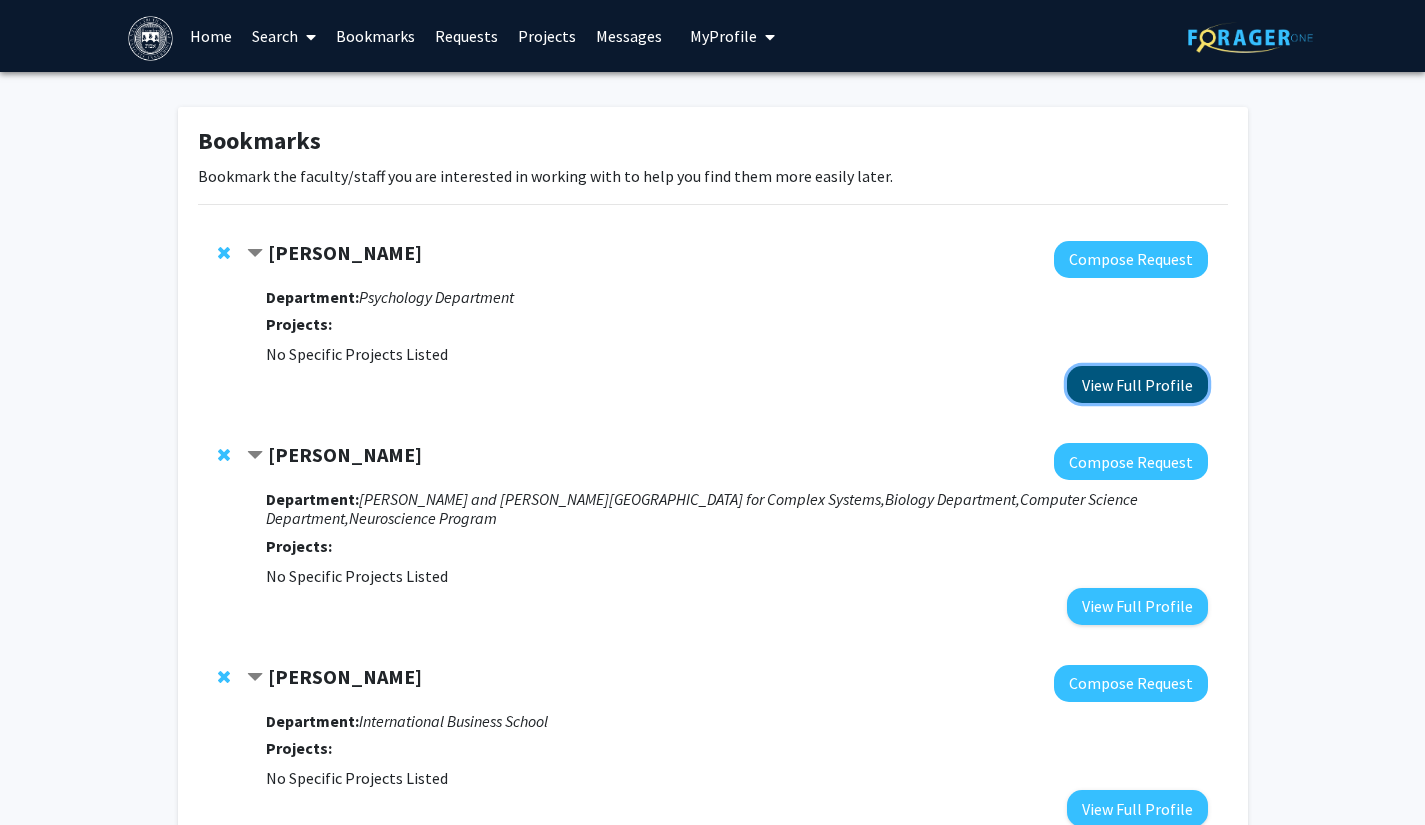 click on "View Full Profile" at bounding box center [1137, 384] 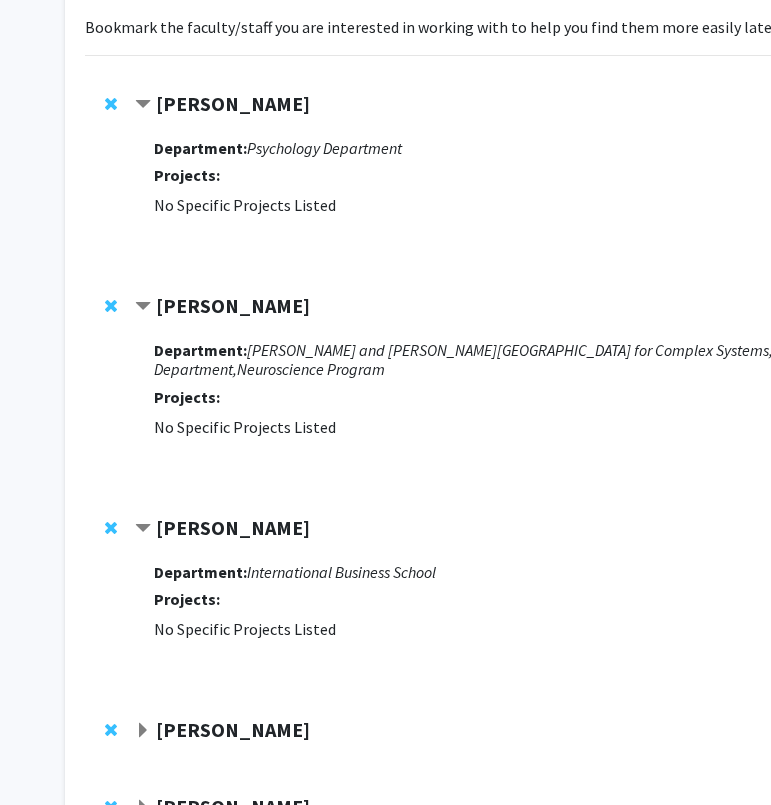 scroll, scrollTop: 149, scrollLeft: 429, axis: both 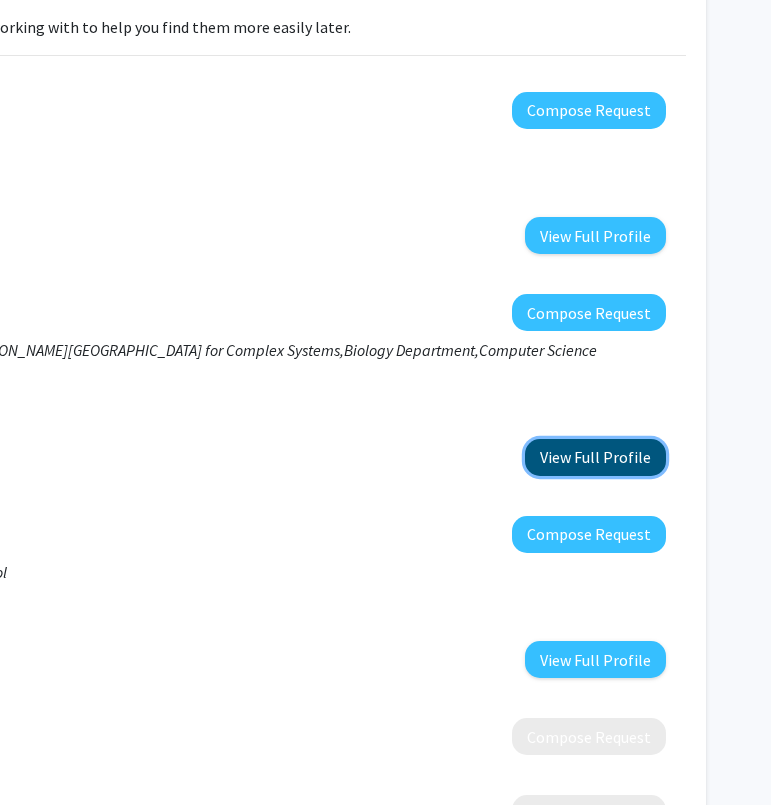 click on "View Full Profile" at bounding box center (595, 457) 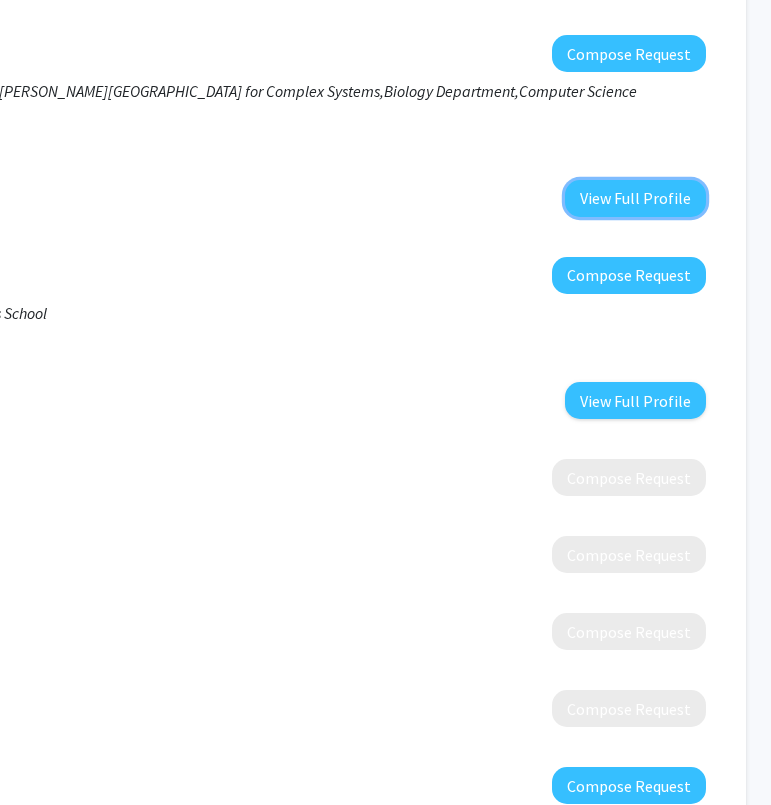 scroll, scrollTop: 408, scrollLeft: 429, axis: both 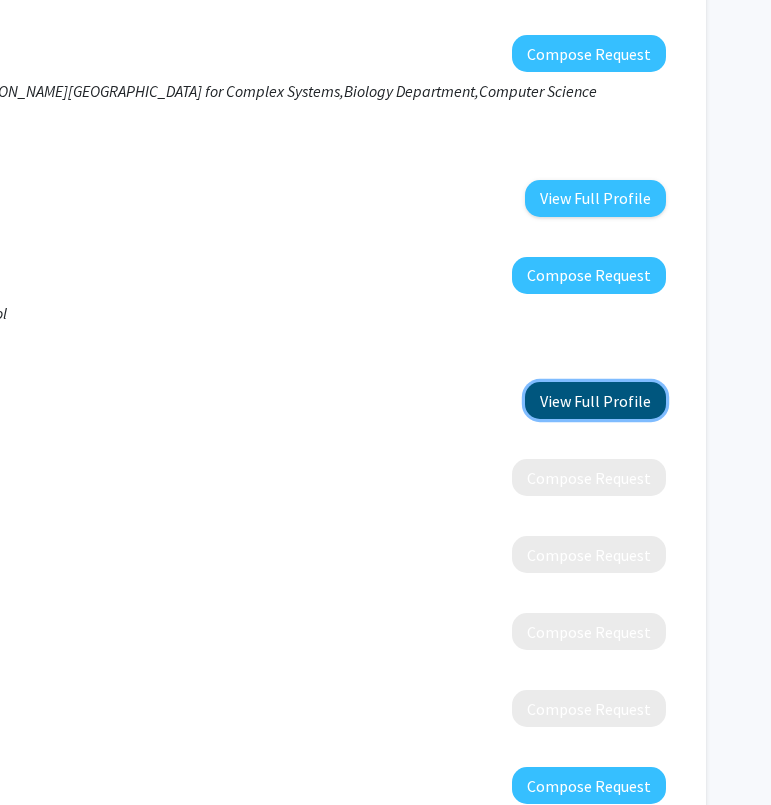 click on "View Full Profile" at bounding box center [595, 400] 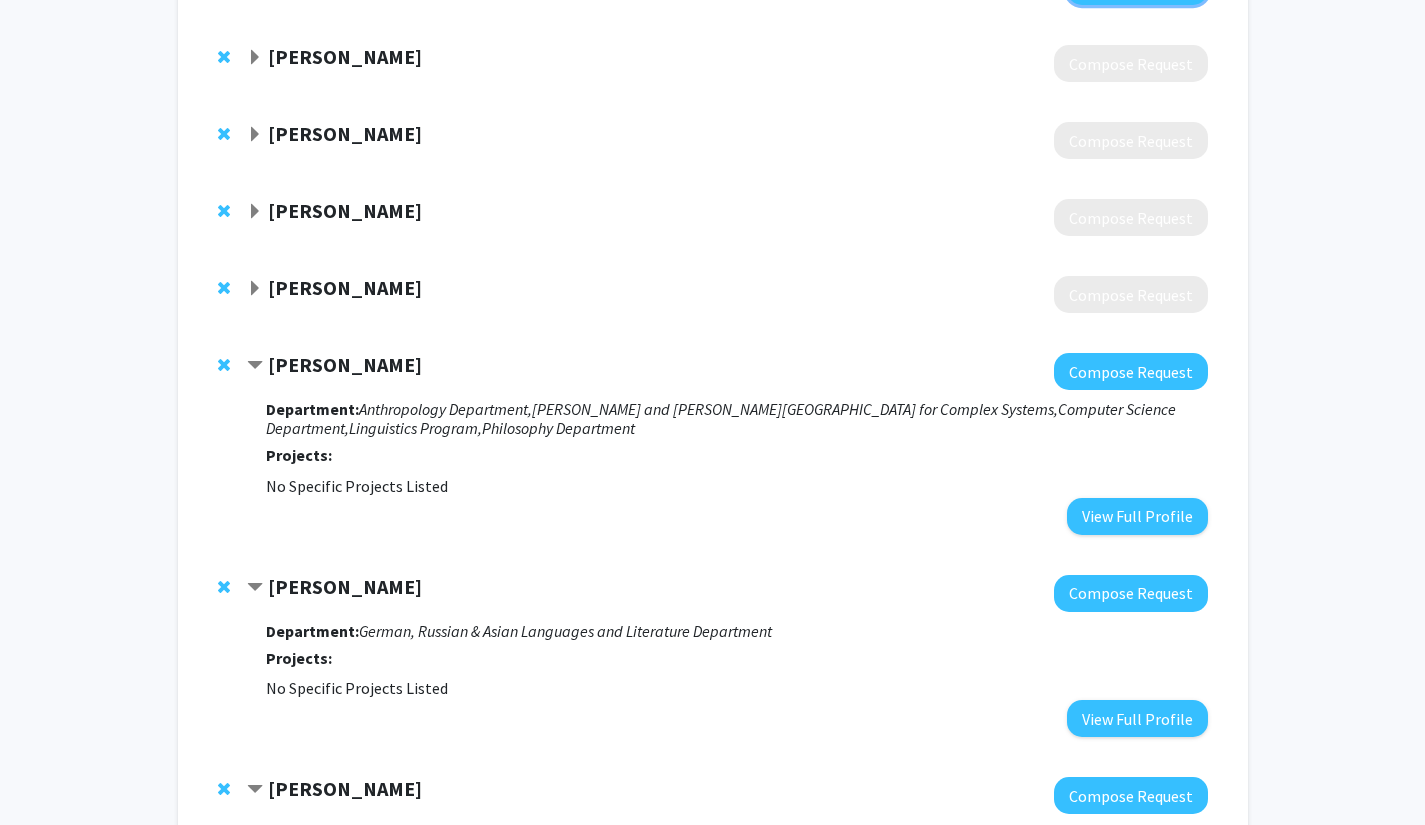 scroll, scrollTop: 826, scrollLeft: 0, axis: vertical 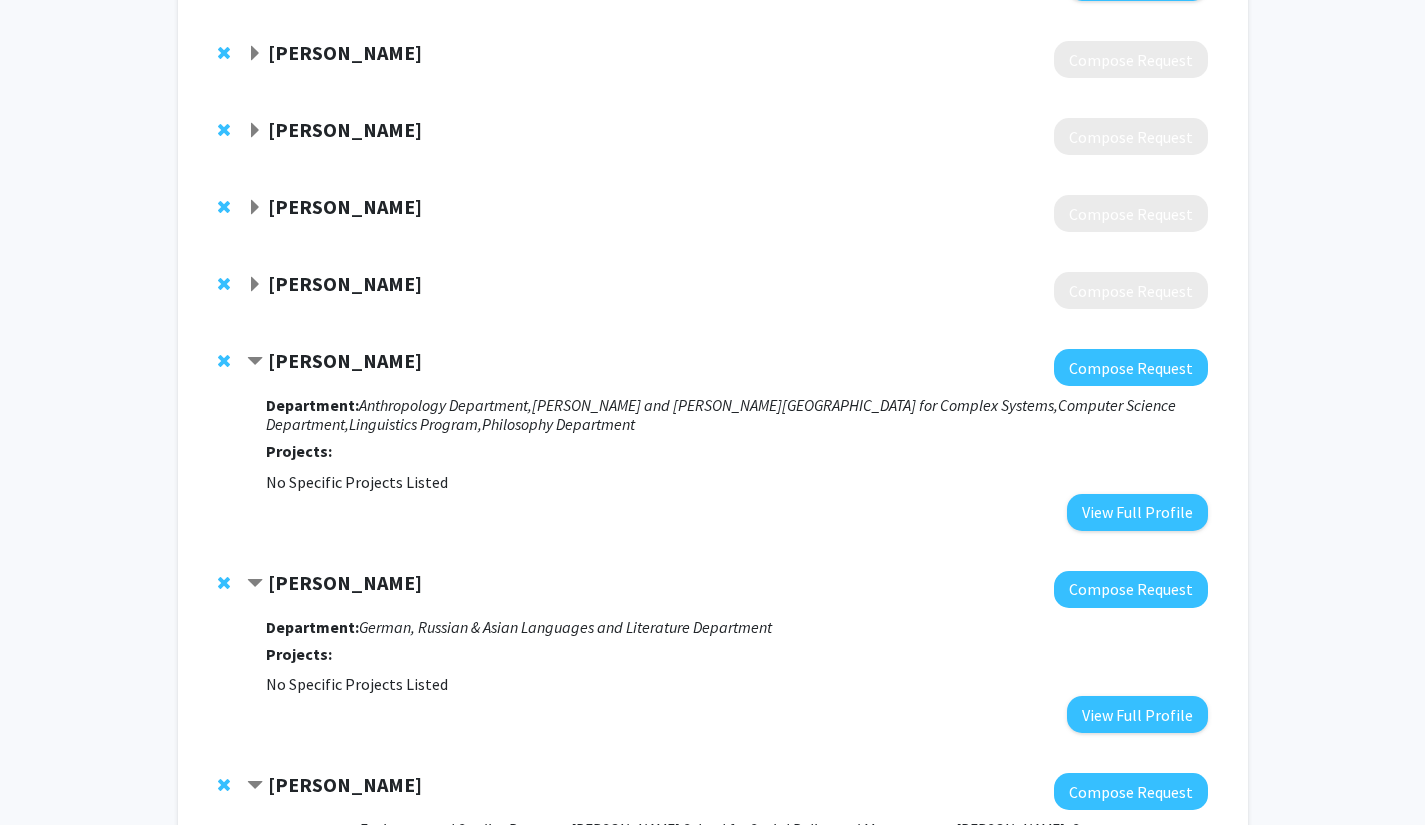 click on "Sophia Malamud" 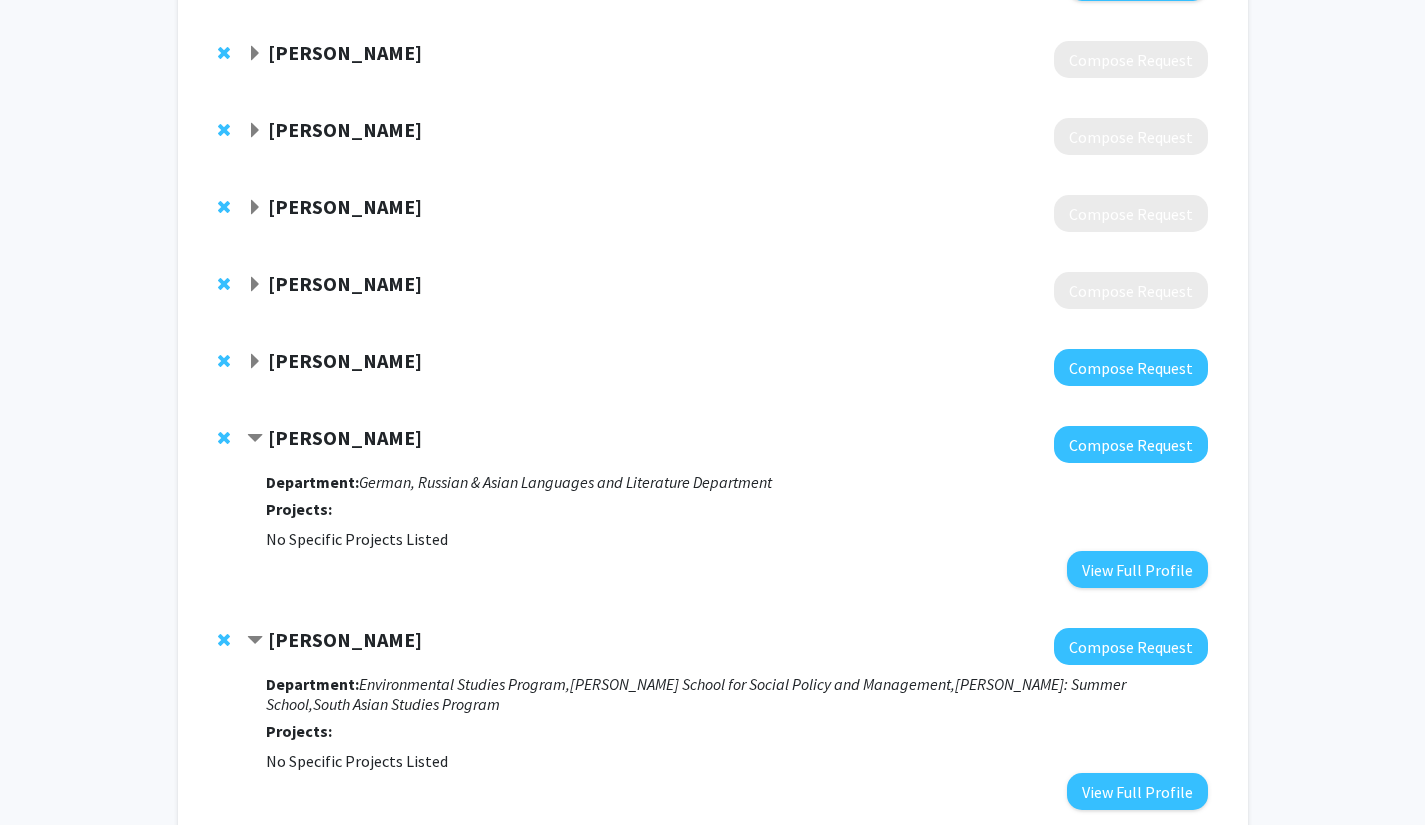click on "Sophia Malamud" 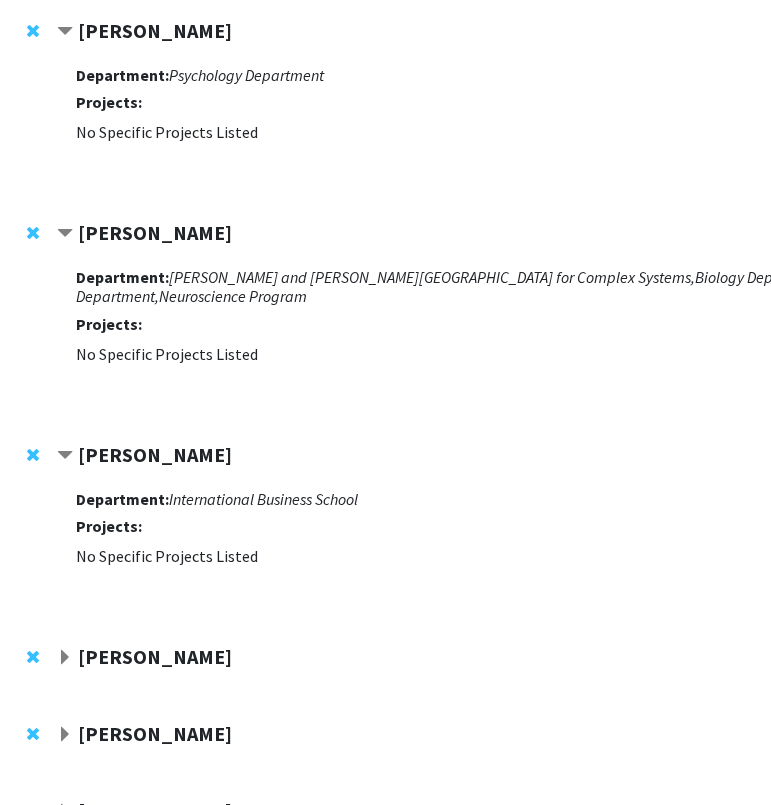 scroll, scrollTop: 222, scrollLeft: 79, axis: both 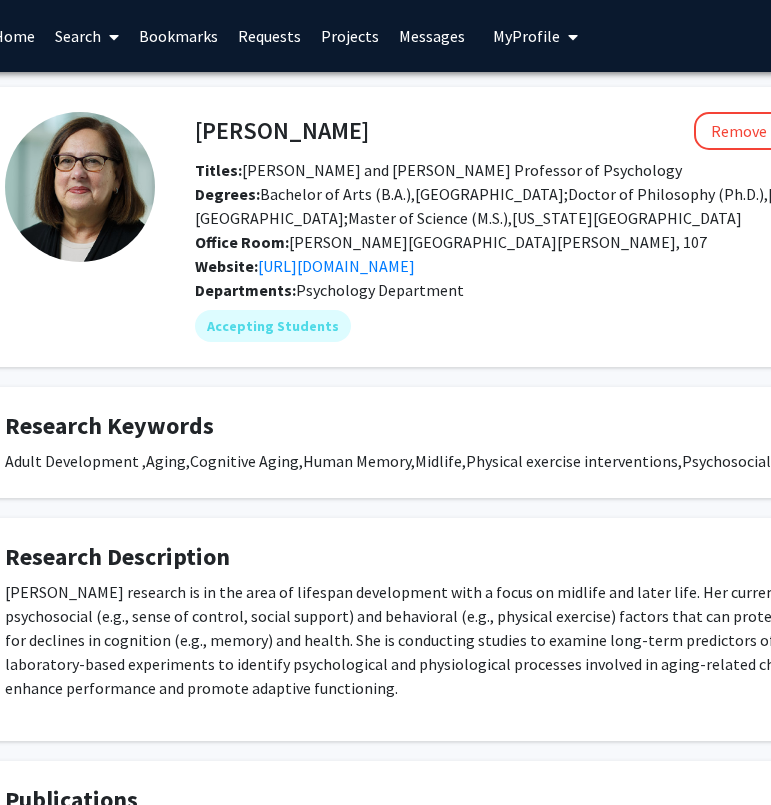 click on "Website:  https://www.brandeis.edu/projects/lifespan/" 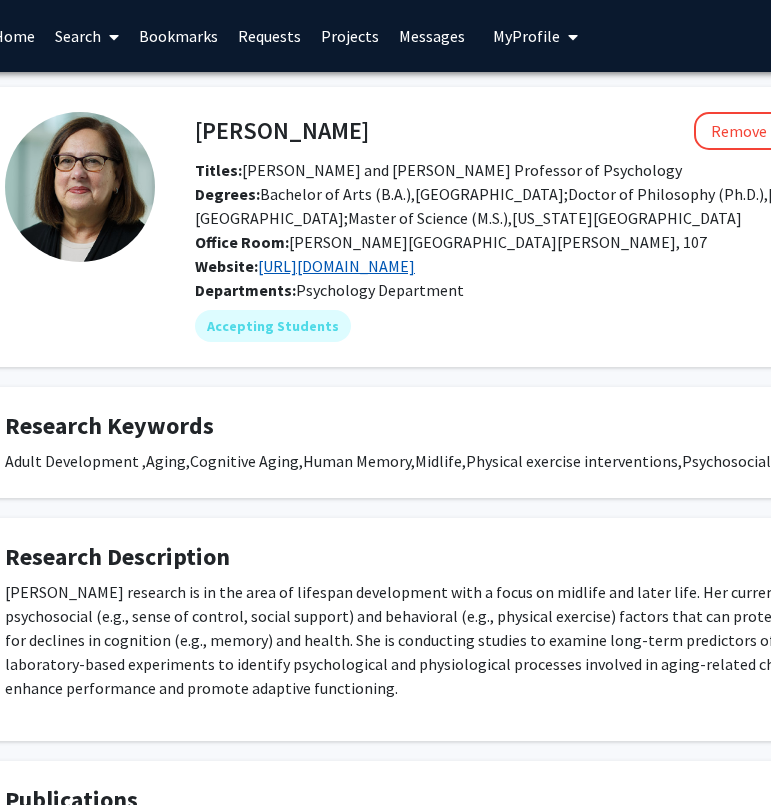click on "https://www.brandeis.edu/projects/lifespan/" 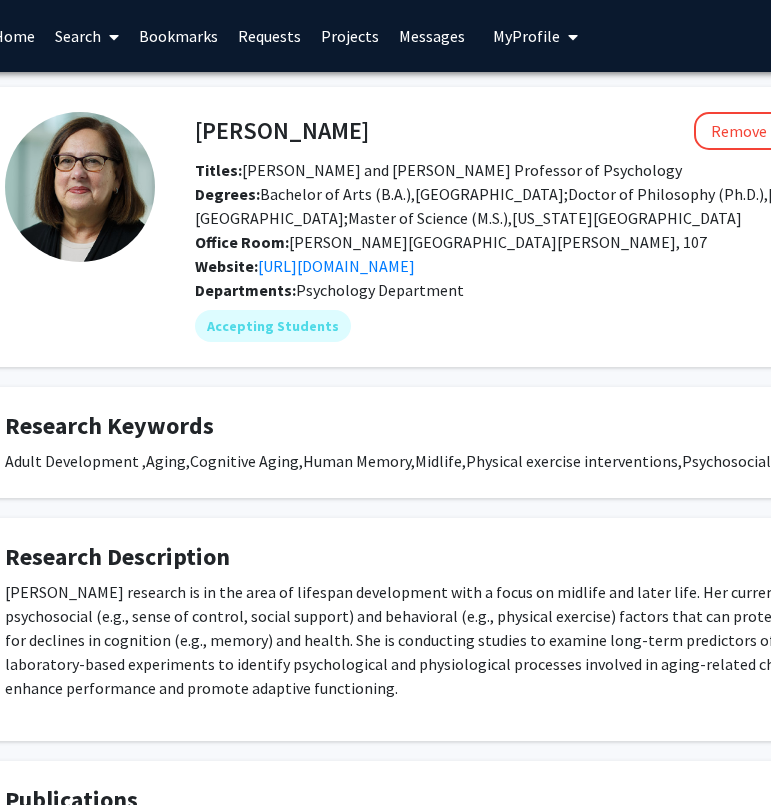 scroll, scrollTop: 0, scrollLeft: 429, axis: horizontal 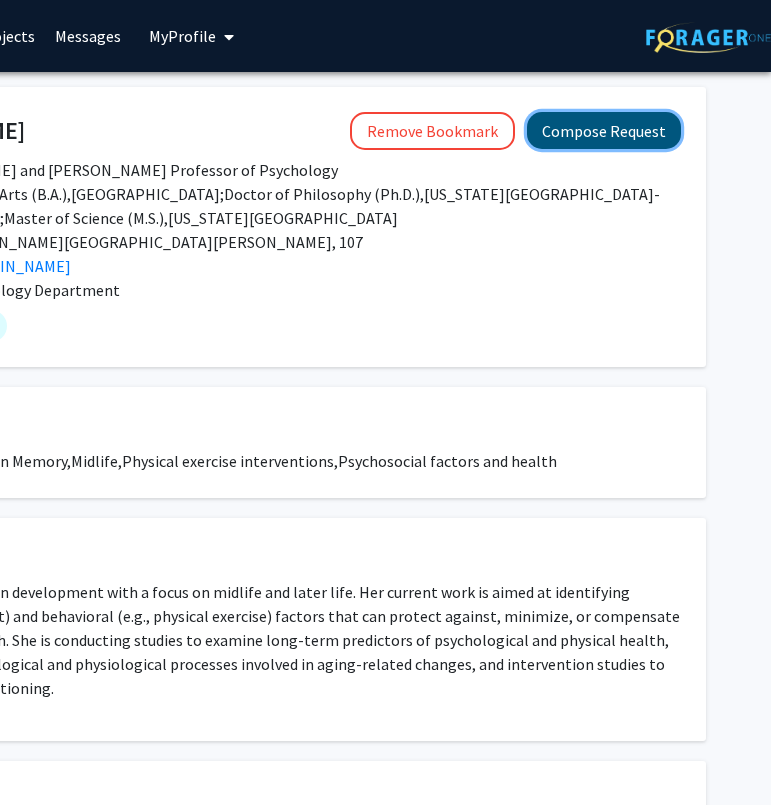 click on "Compose Request" 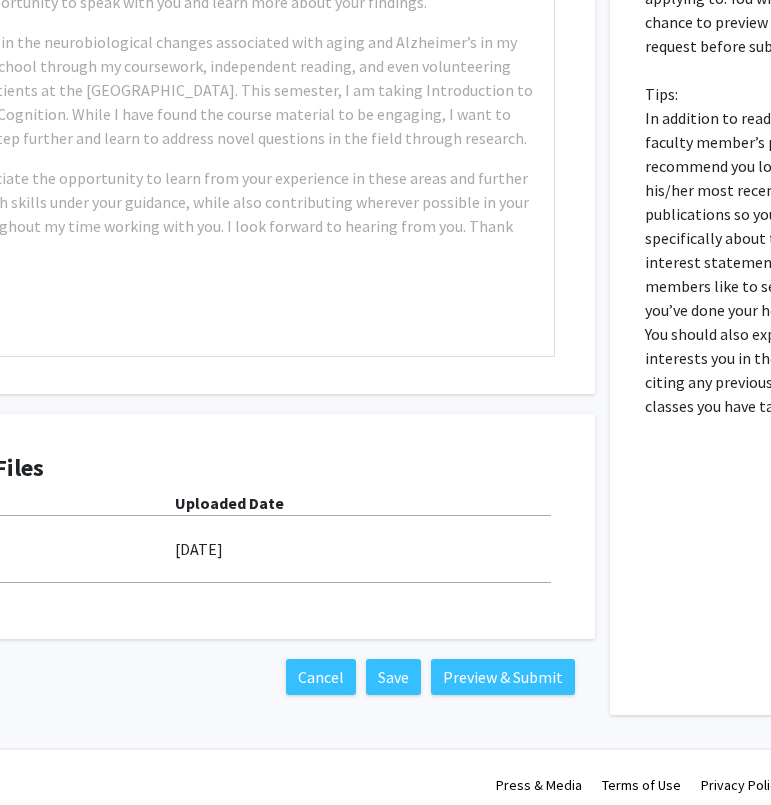 scroll, scrollTop: 791, scrollLeft: 0, axis: vertical 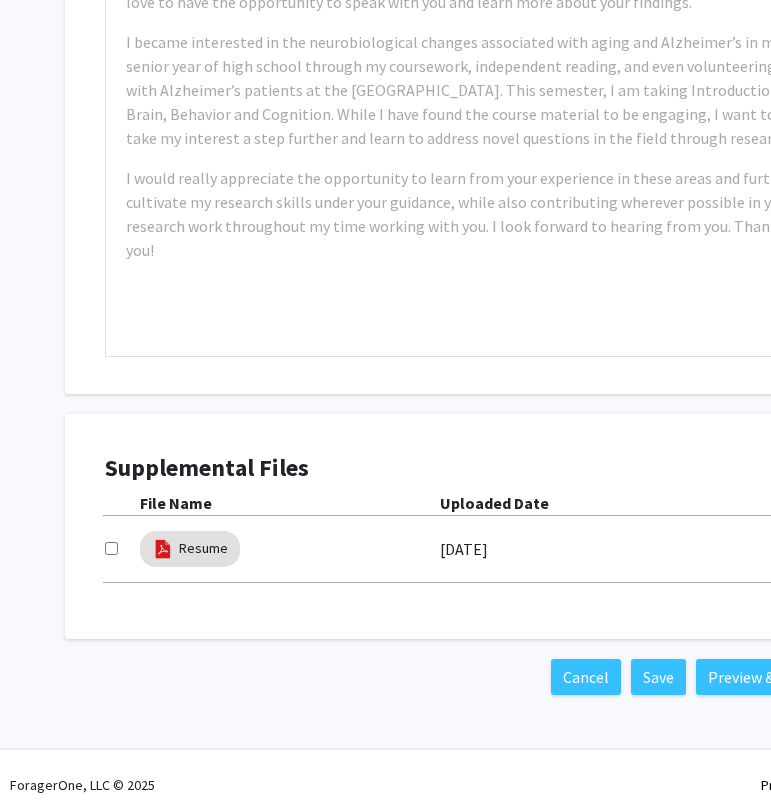 drag, startPoint x: 297, startPoint y: 542, endPoint x: 204, endPoint y: 587, distance: 103.315056 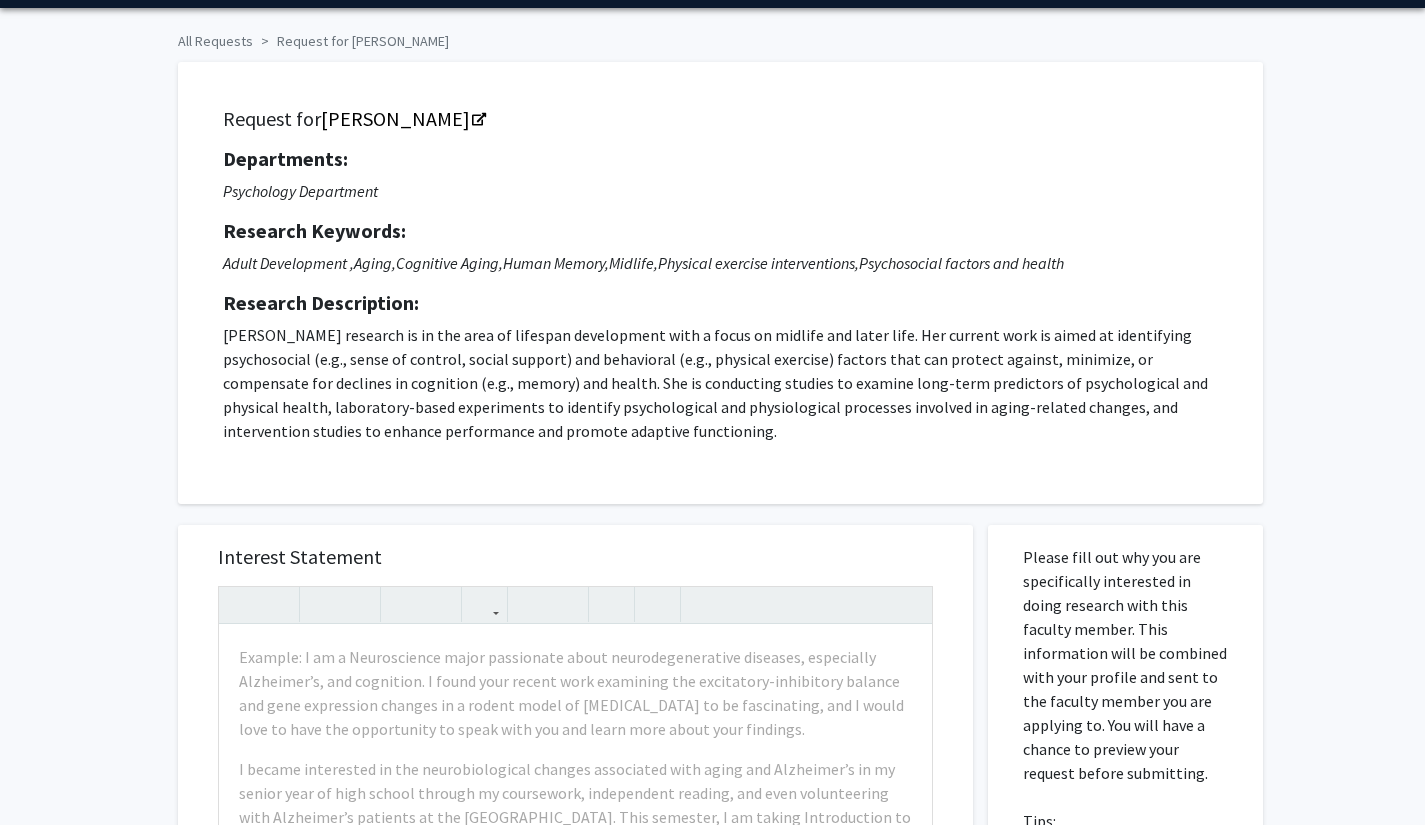 scroll, scrollTop: 0, scrollLeft: 0, axis: both 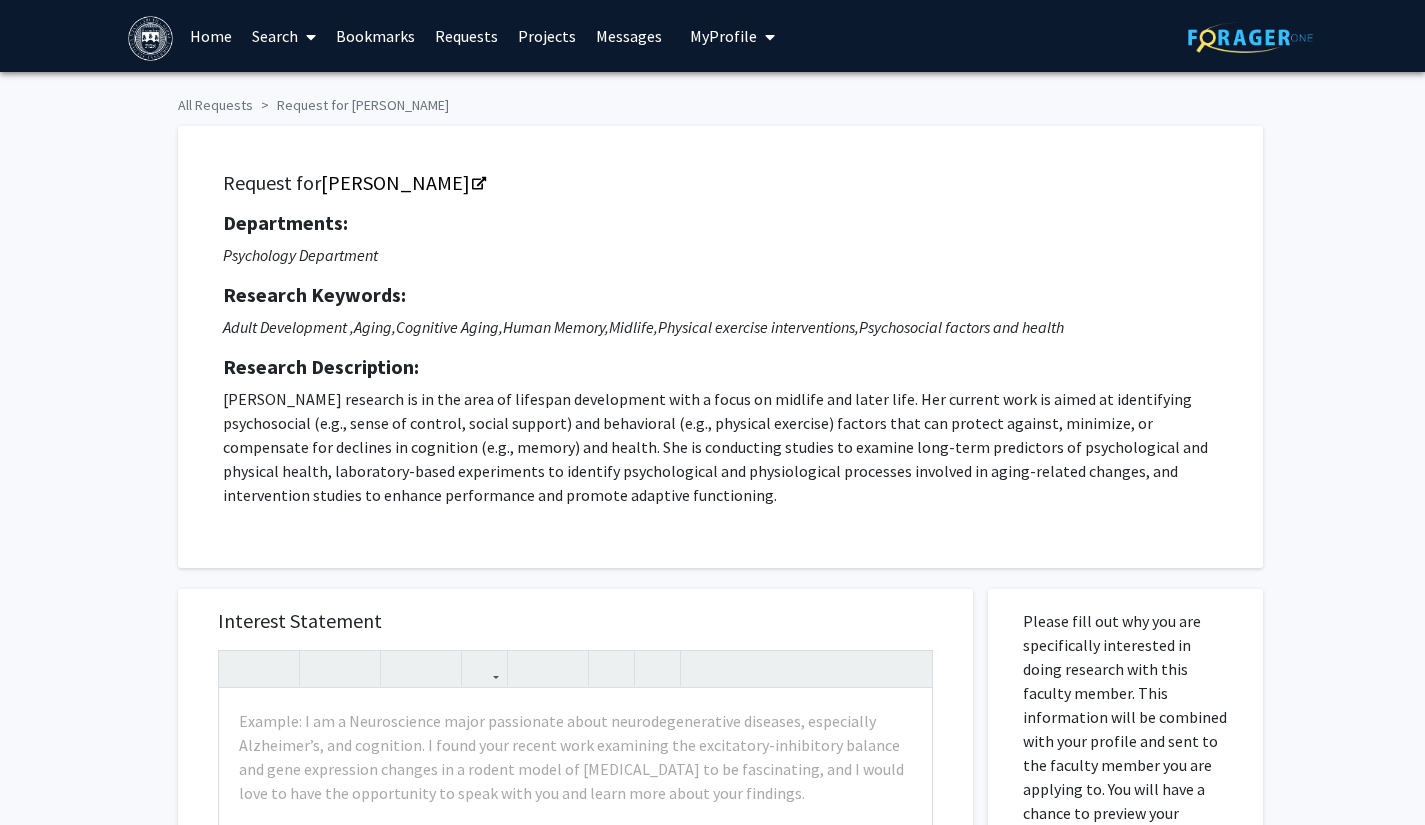 click on "My   Profile" at bounding box center [723, 36] 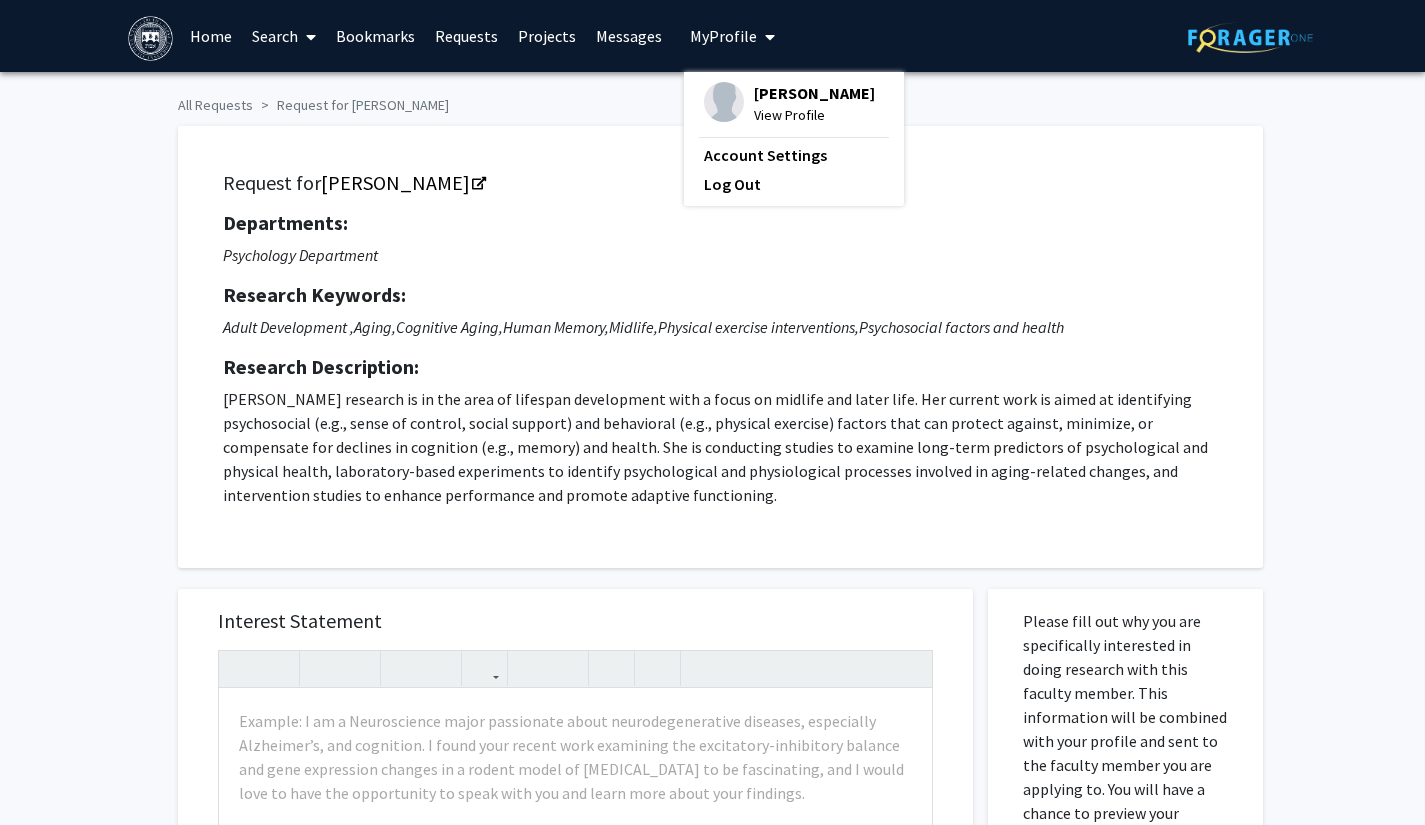 click on "[PERSON_NAME]" at bounding box center (814, 93) 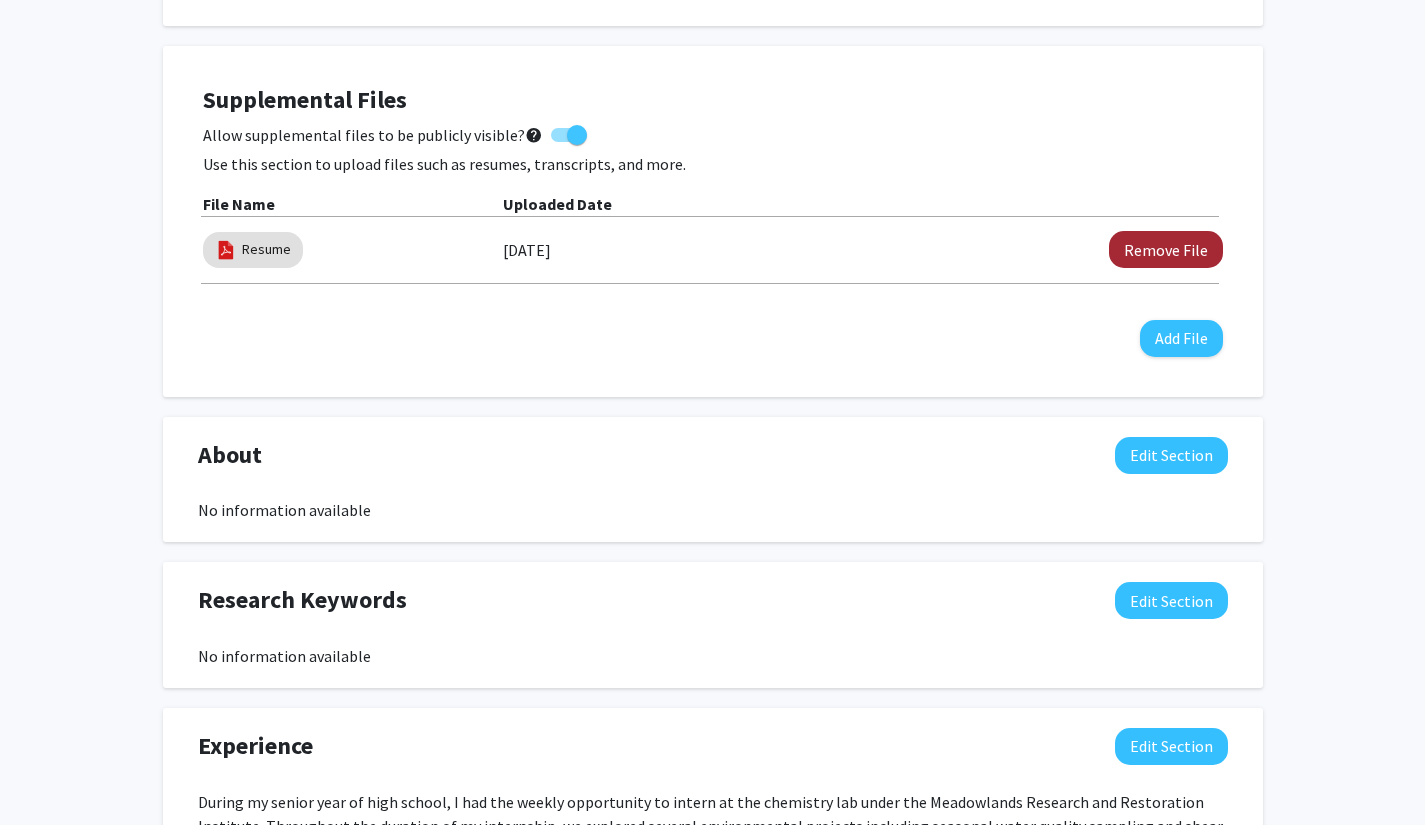 scroll, scrollTop: 544, scrollLeft: 0, axis: vertical 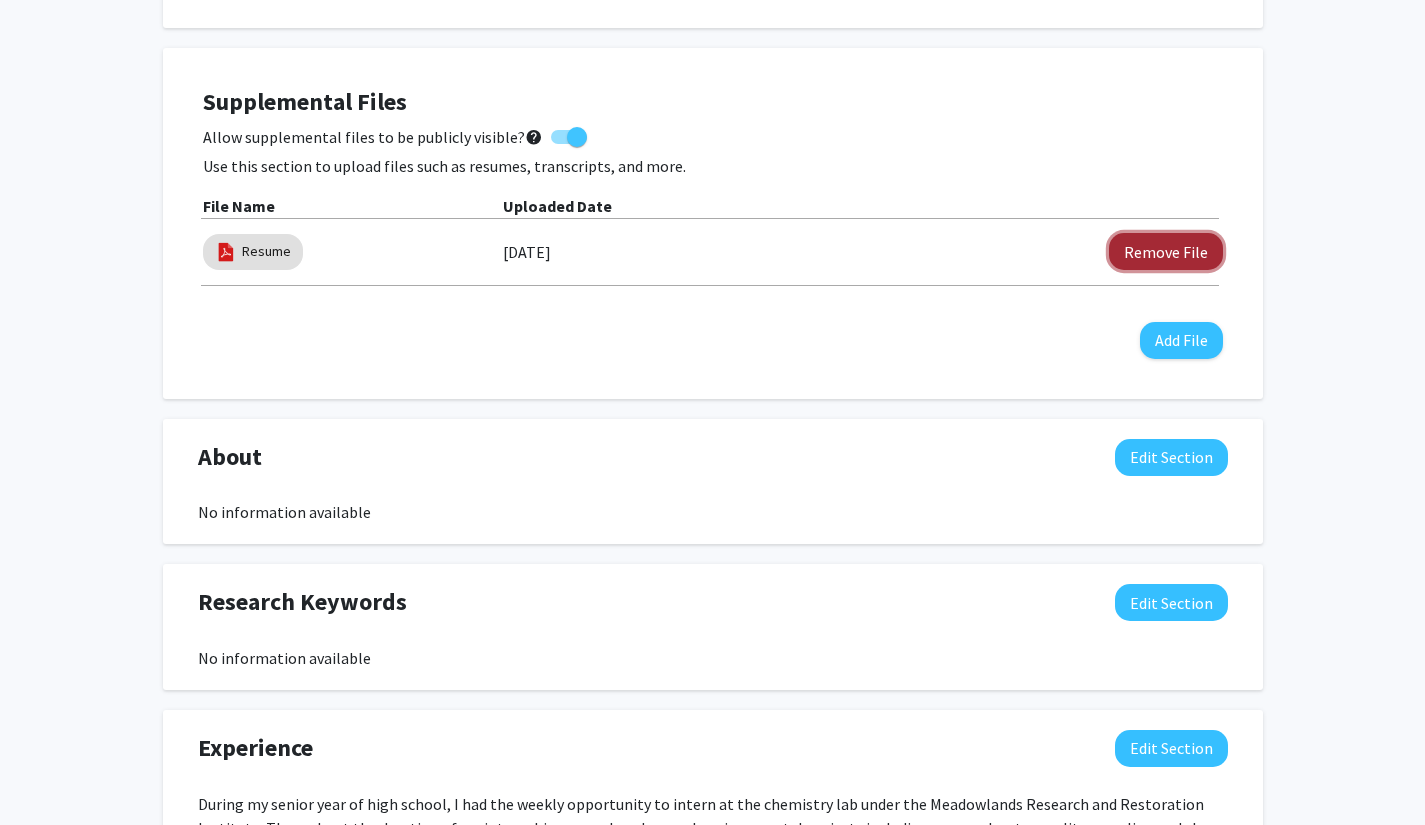 click on "Remove File" 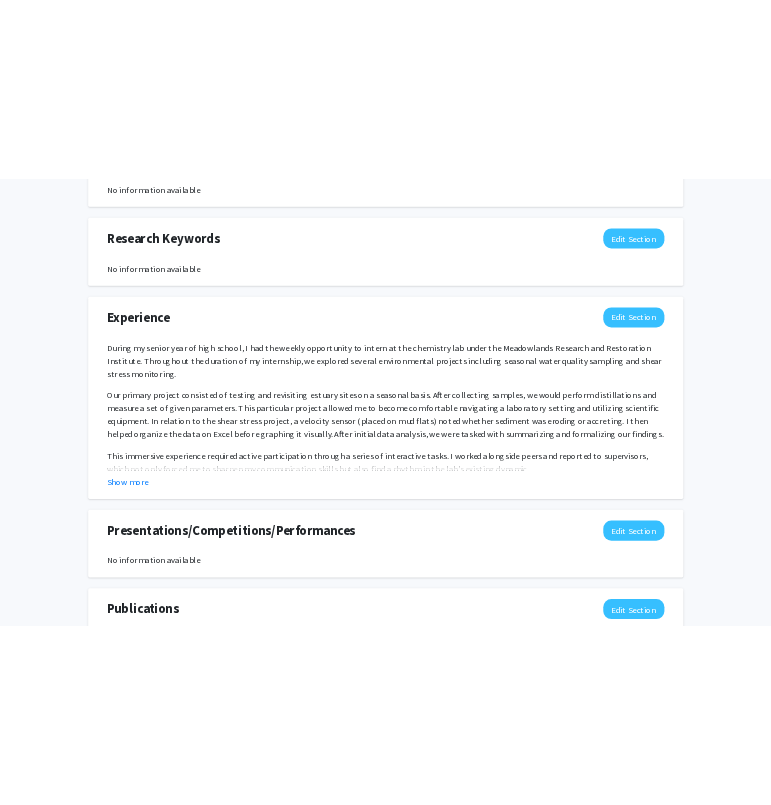 scroll, scrollTop: 1006, scrollLeft: 0, axis: vertical 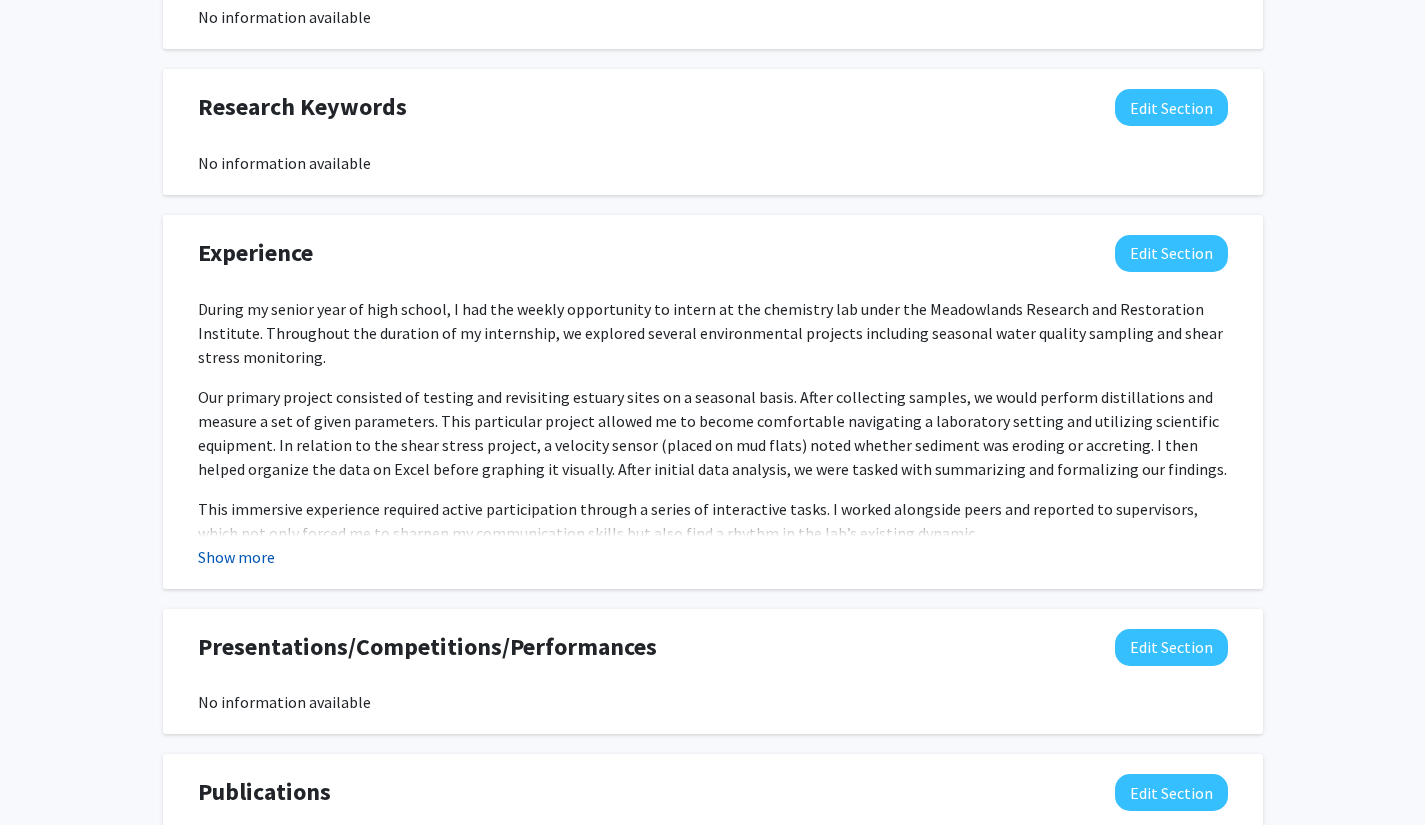 click on "Show more" 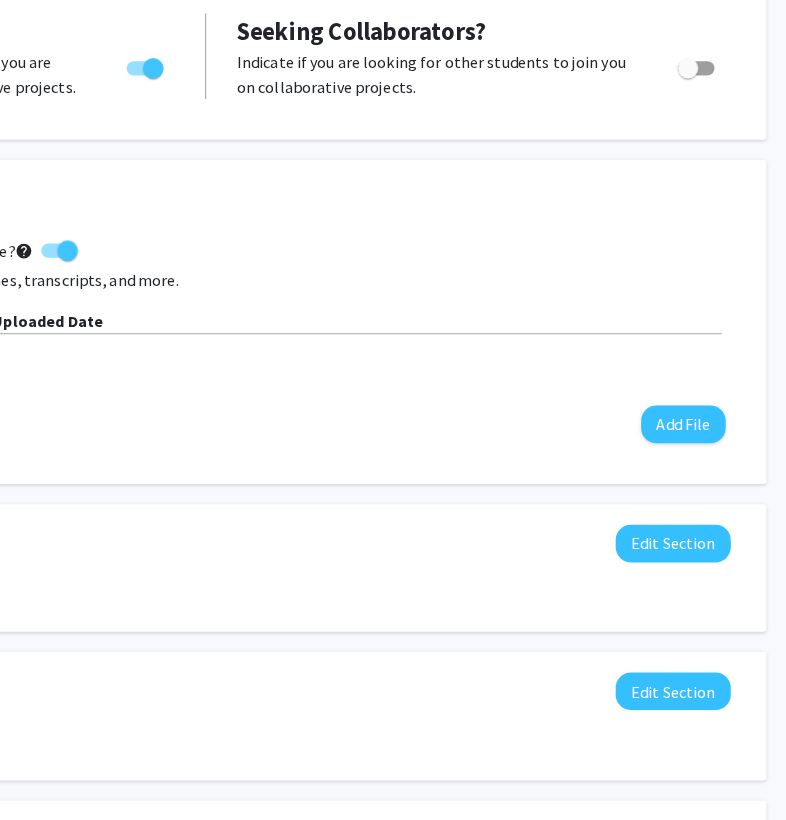 scroll, scrollTop: 435, scrollLeft: 408, axis: both 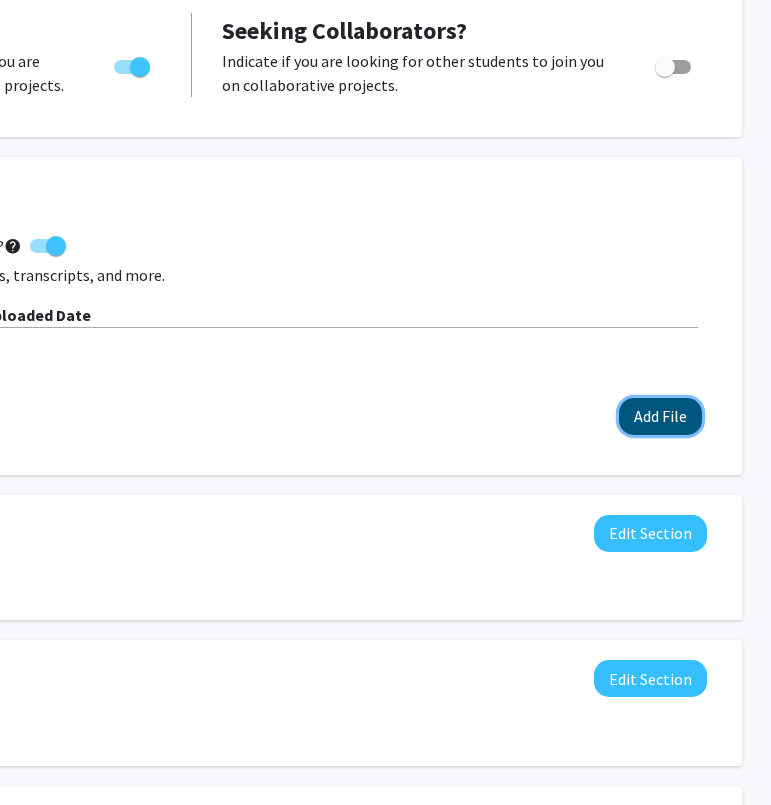 click on "Add File" 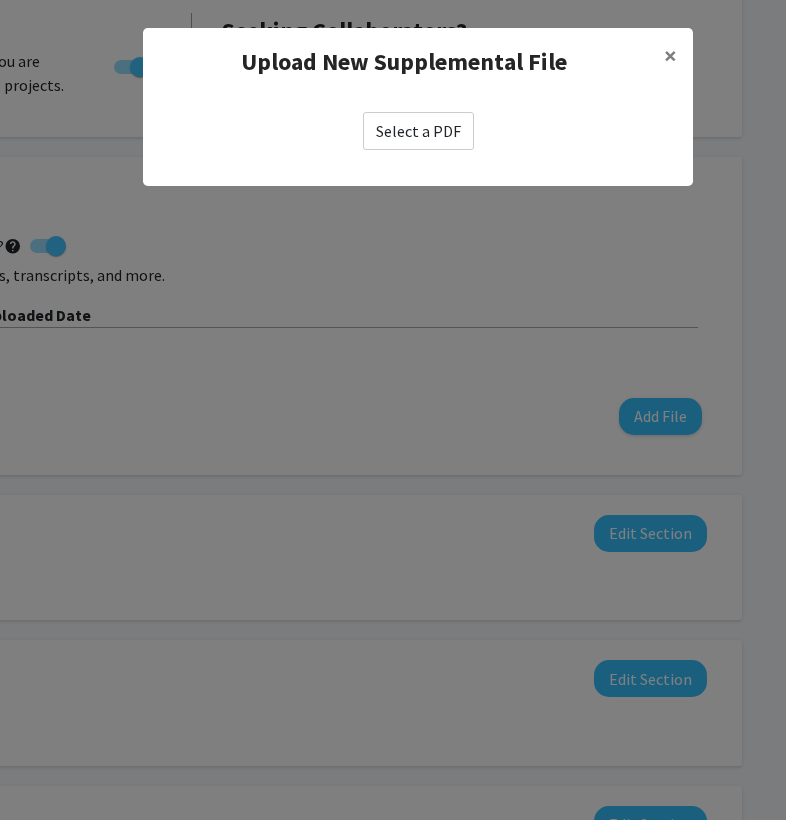click on "Select a PDF" 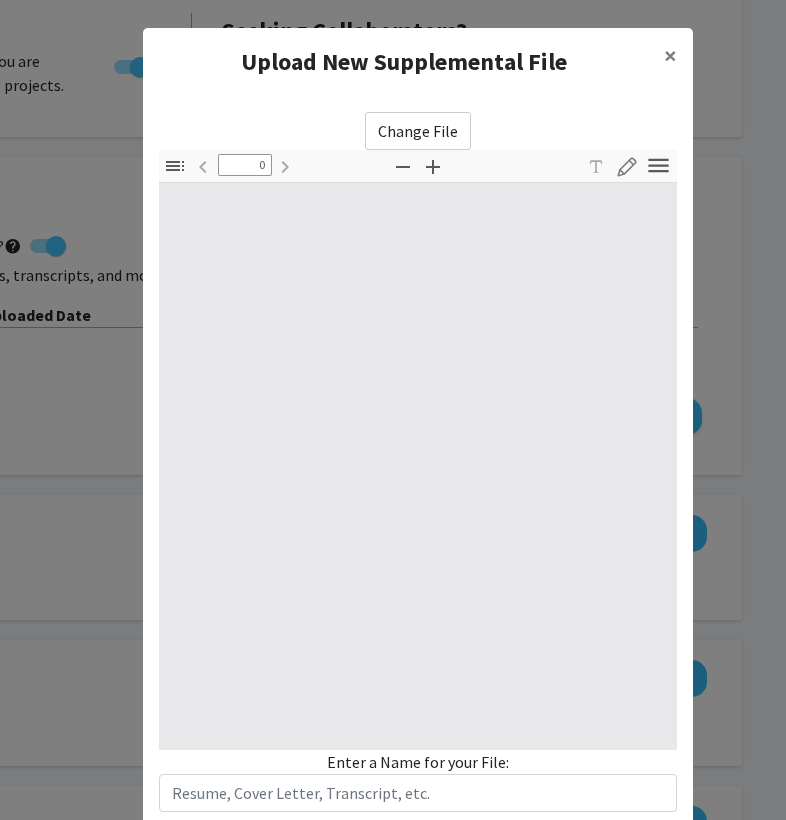 type on "1" 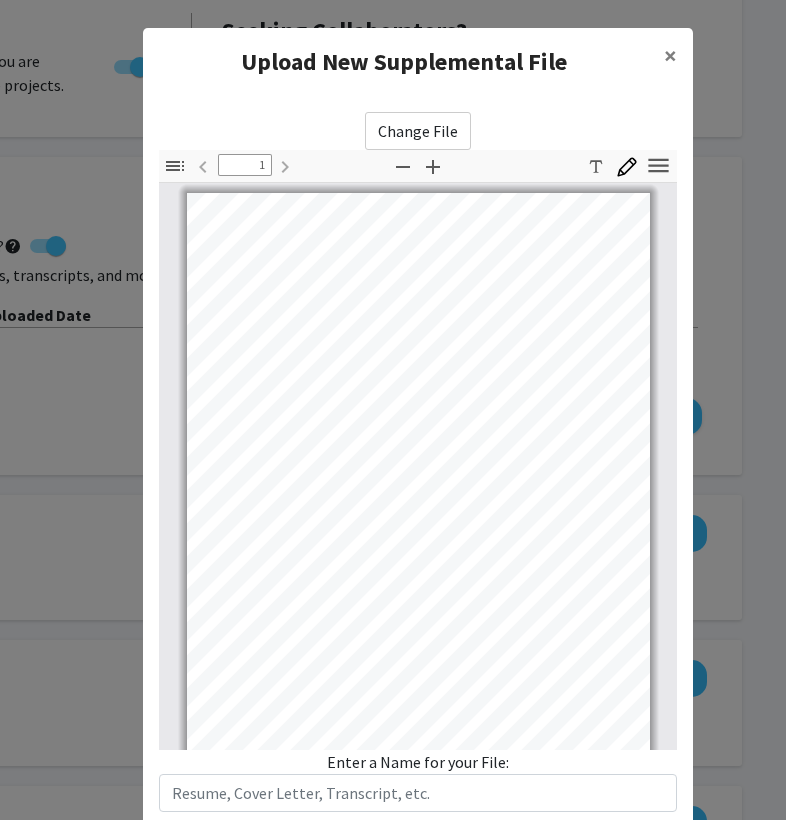 scroll, scrollTop: 51, scrollLeft: 0, axis: vertical 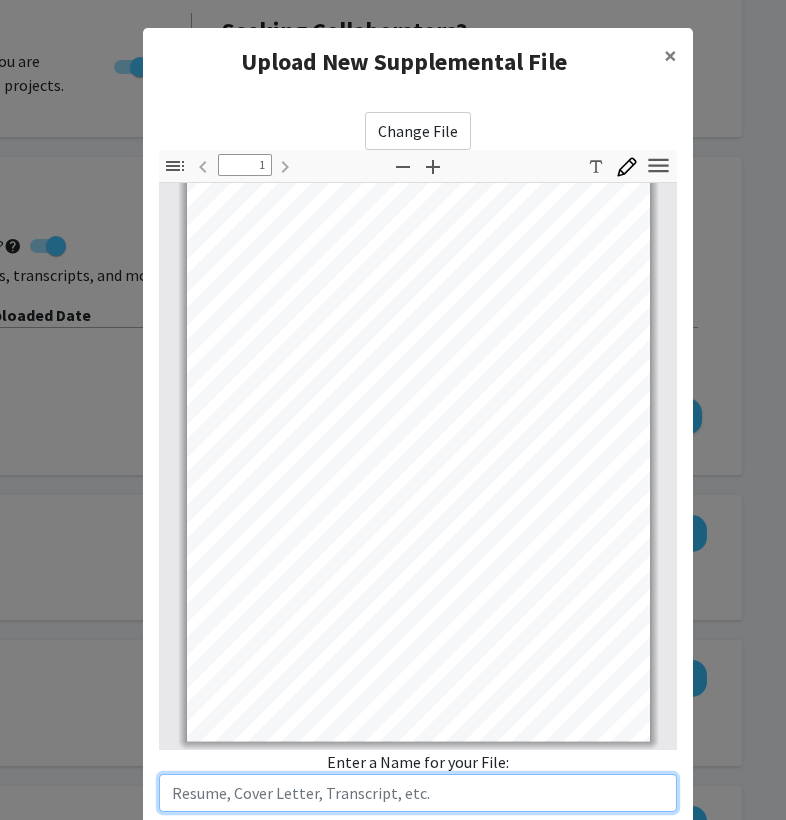 click at bounding box center [418, 793] 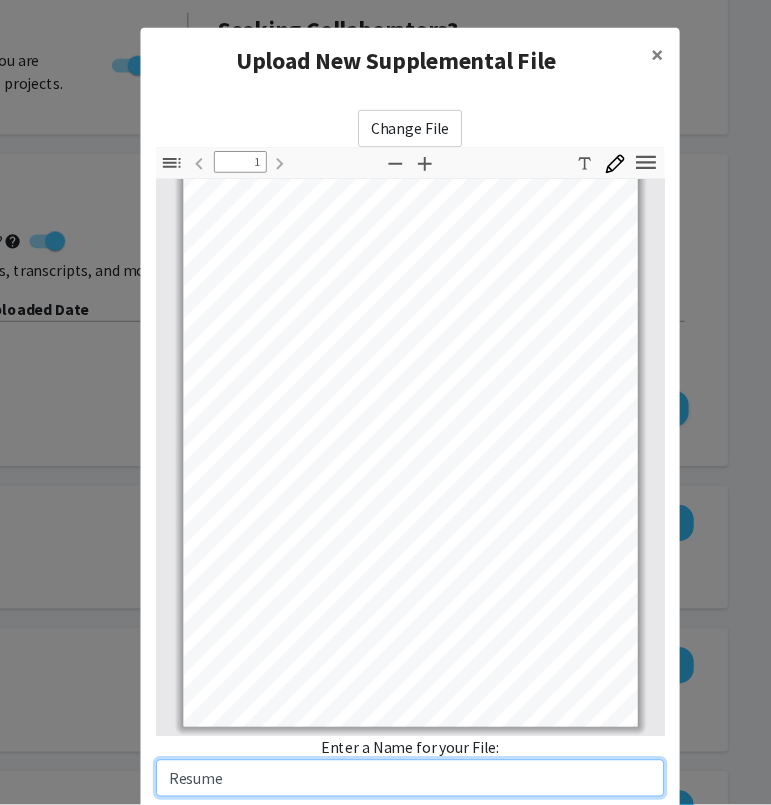 scroll, scrollTop: 127, scrollLeft: 0, axis: vertical 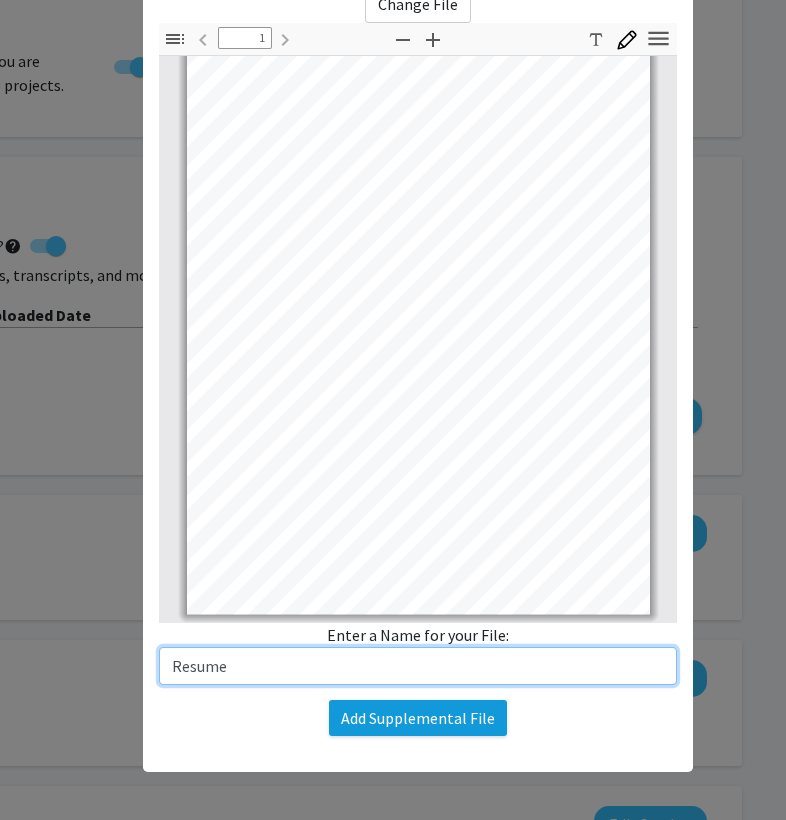 type on "Resume" 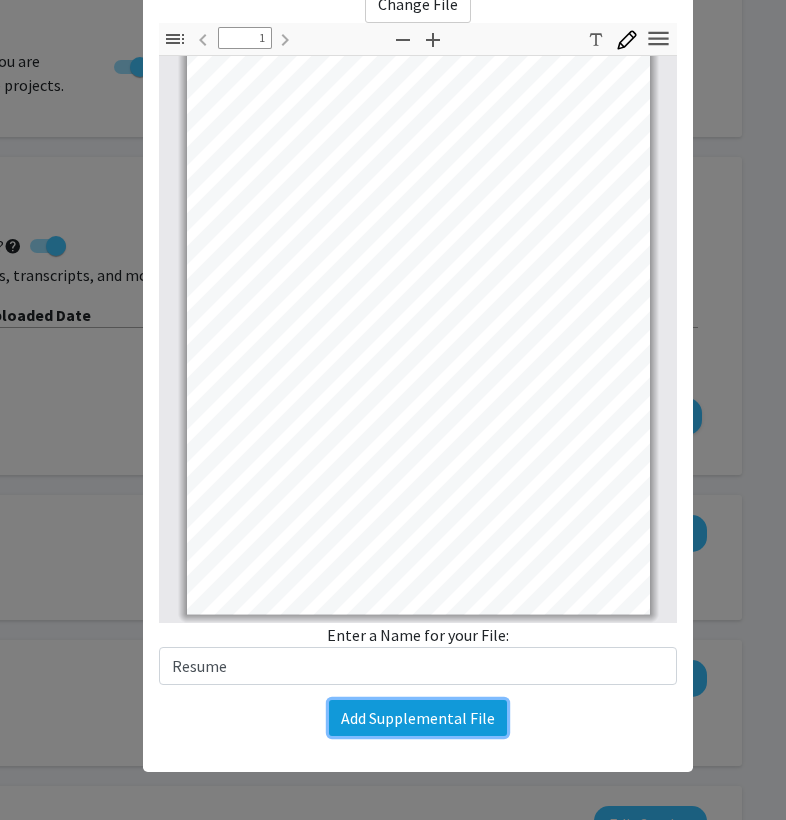 click on "Add Supplemental File" 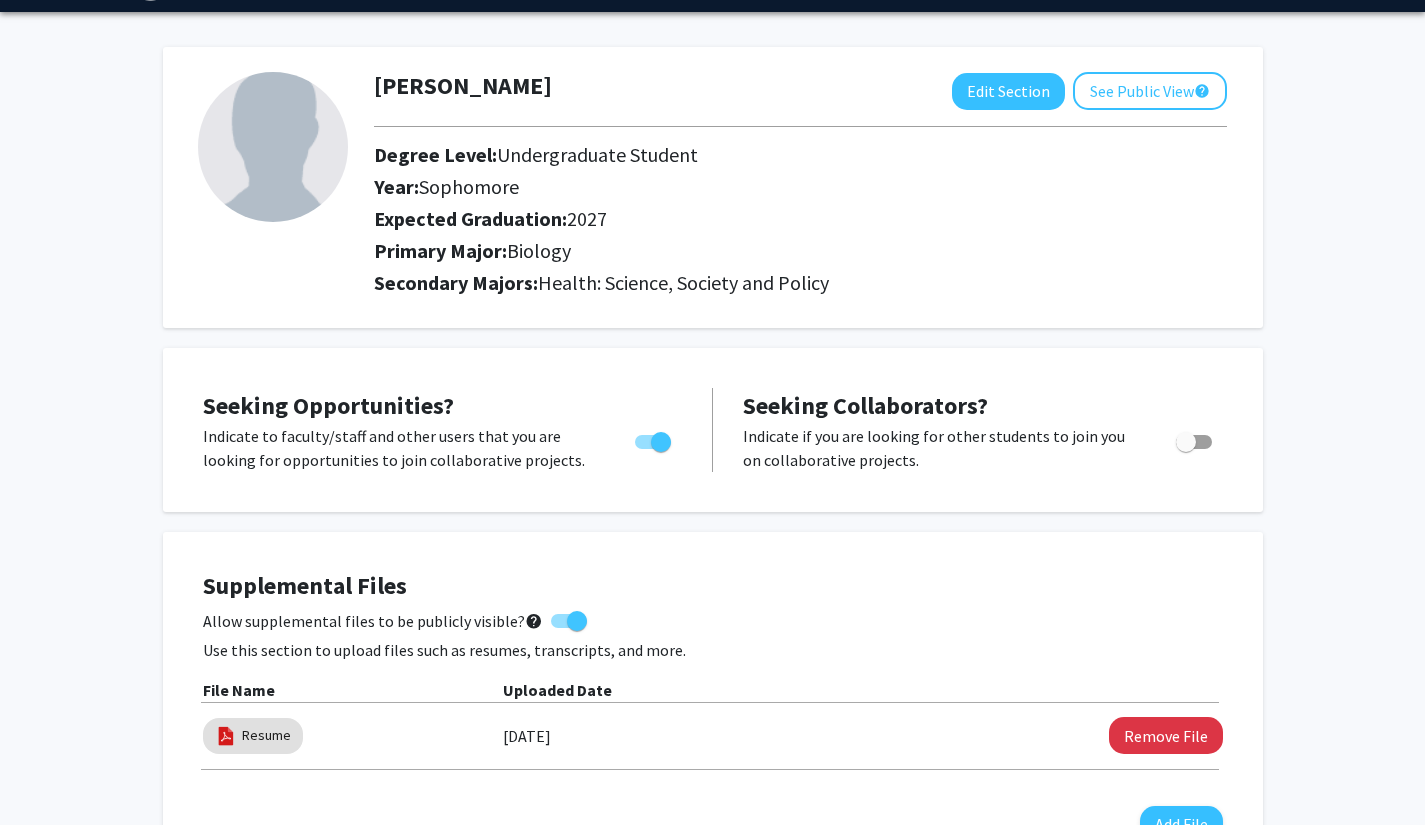 scroll, scrollTop: 0, scrollLeft: 0, axis: both 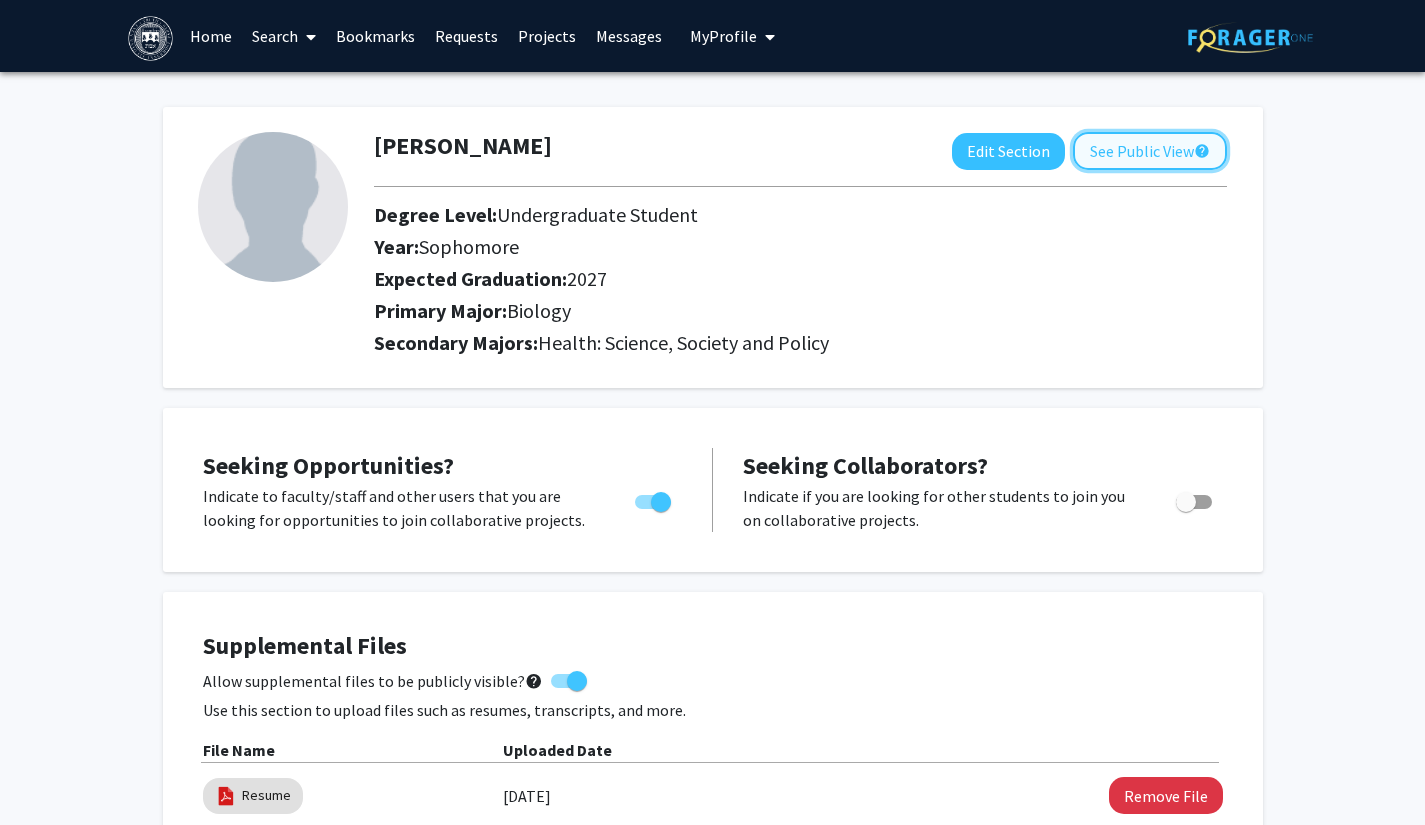 click on "See Public View  help" 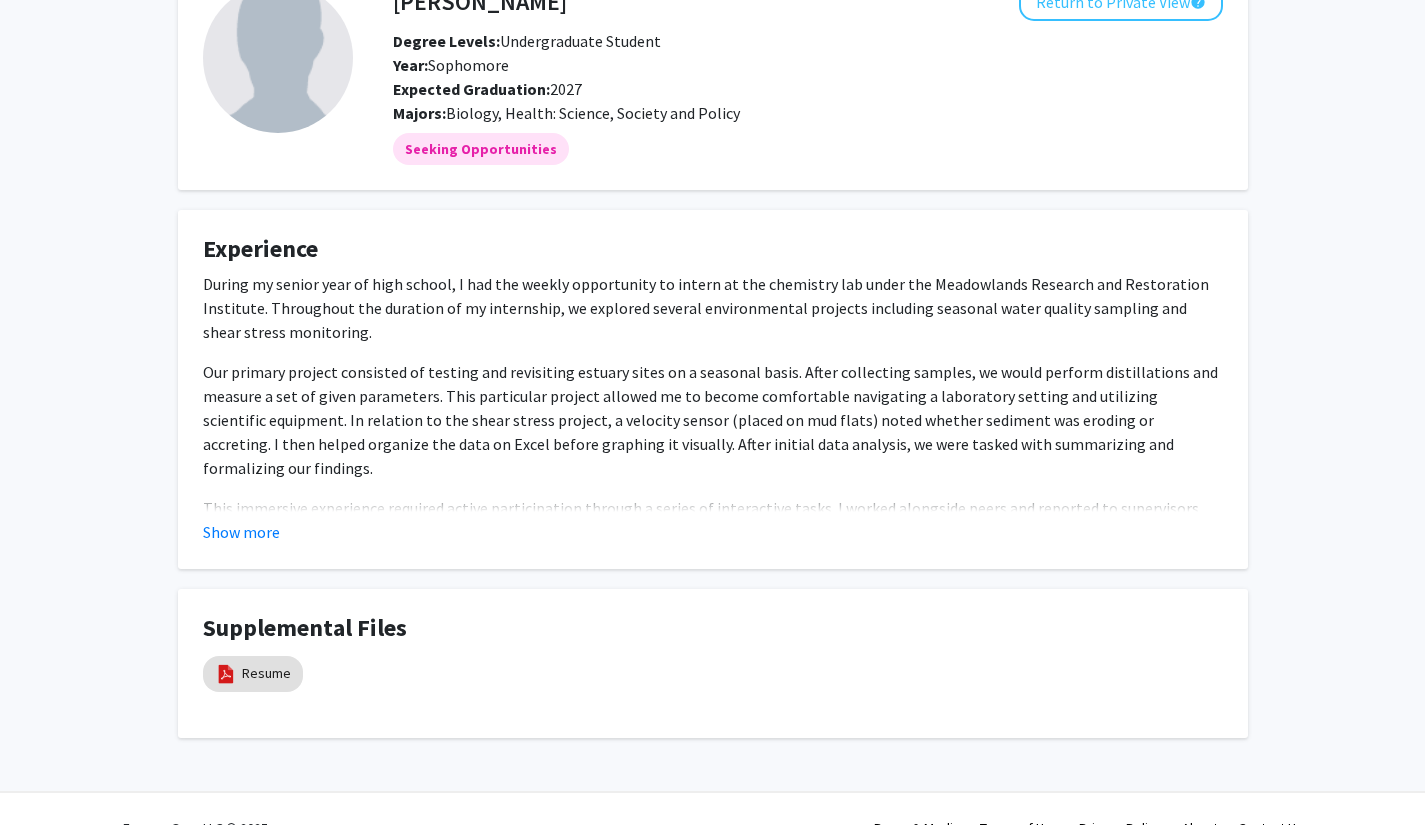 scroll, scrollTop: 112, scrollLeft: 0, axis: vertical 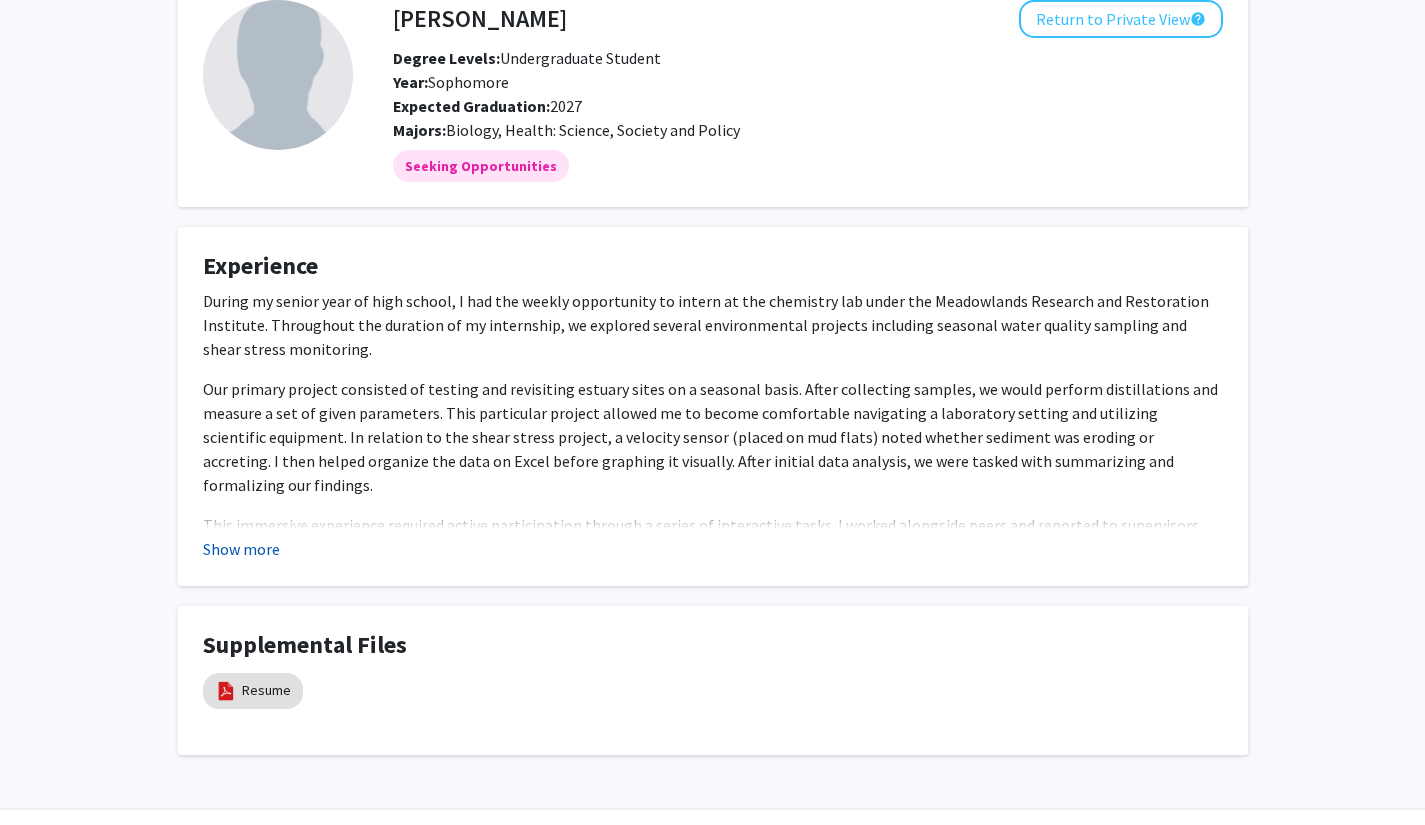click on "Show more" 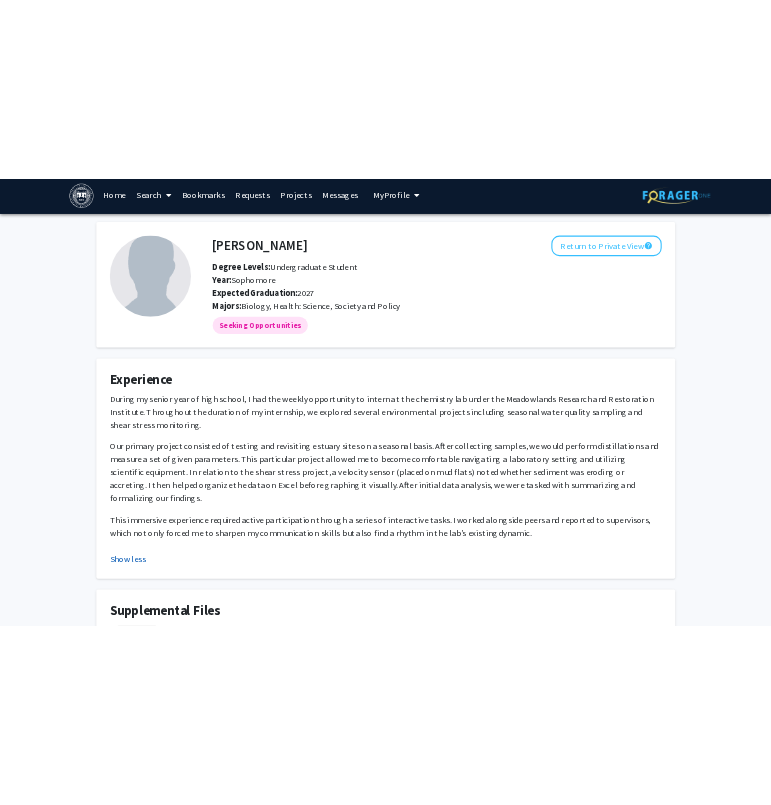 scroll, scrollTop: 0, scrollLeft: 0, axis: both 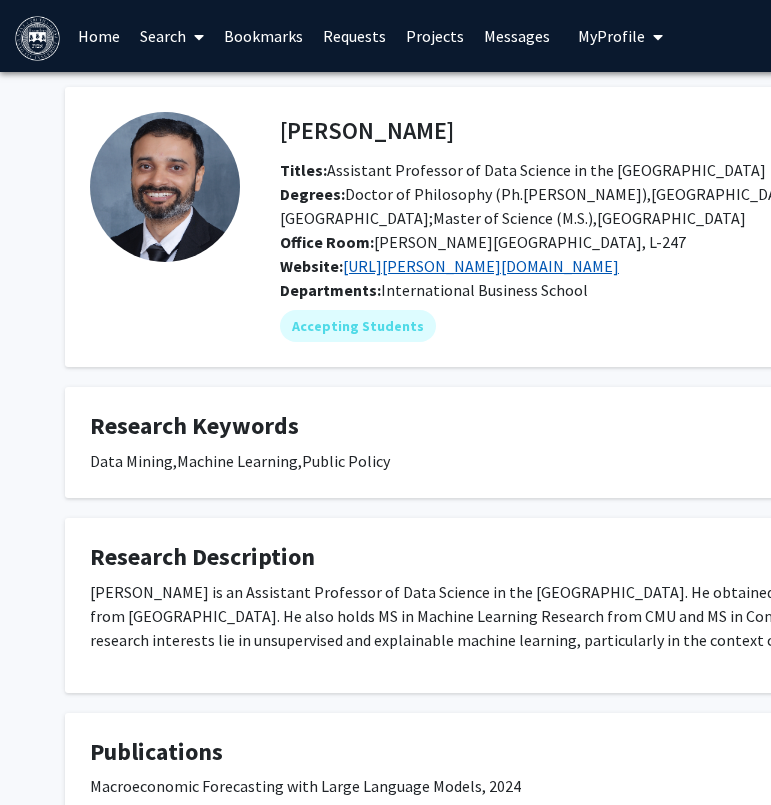 click on "[URL][PERSON_NAME][DOMAIN_NAME]" 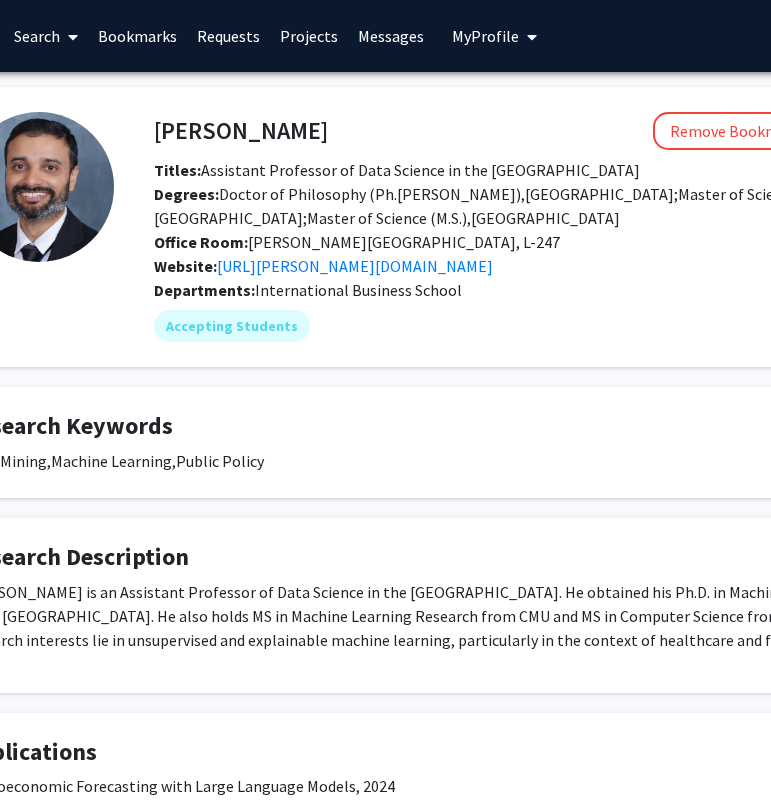 scroll, scrollTop: 0, scrollLeft: 0, axis: both 